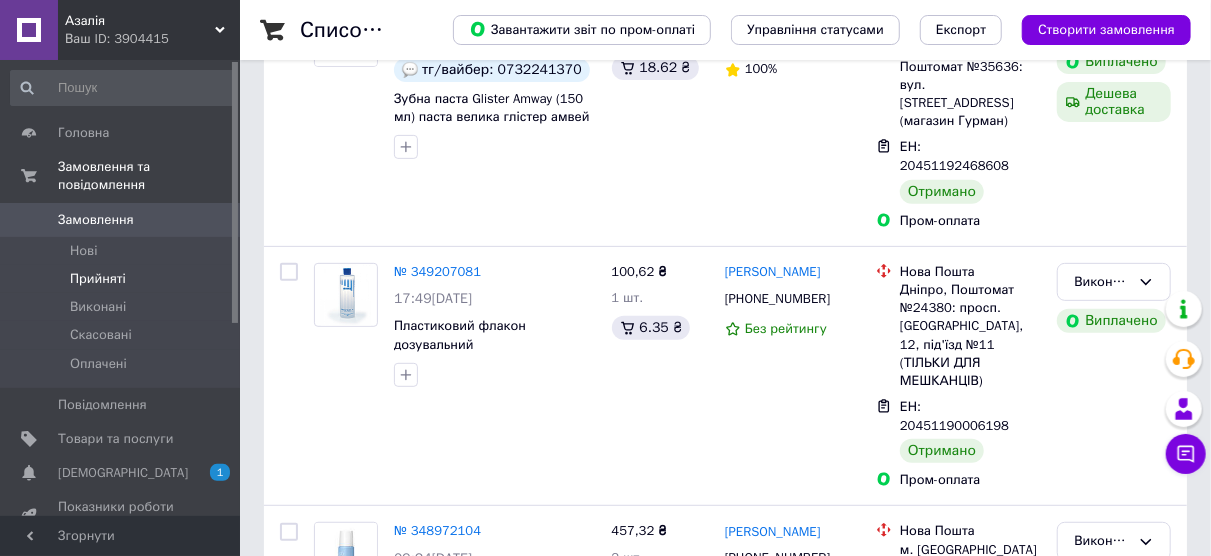 scroll, scrollTop: 100, scrollLeft: 0, axis: vertical 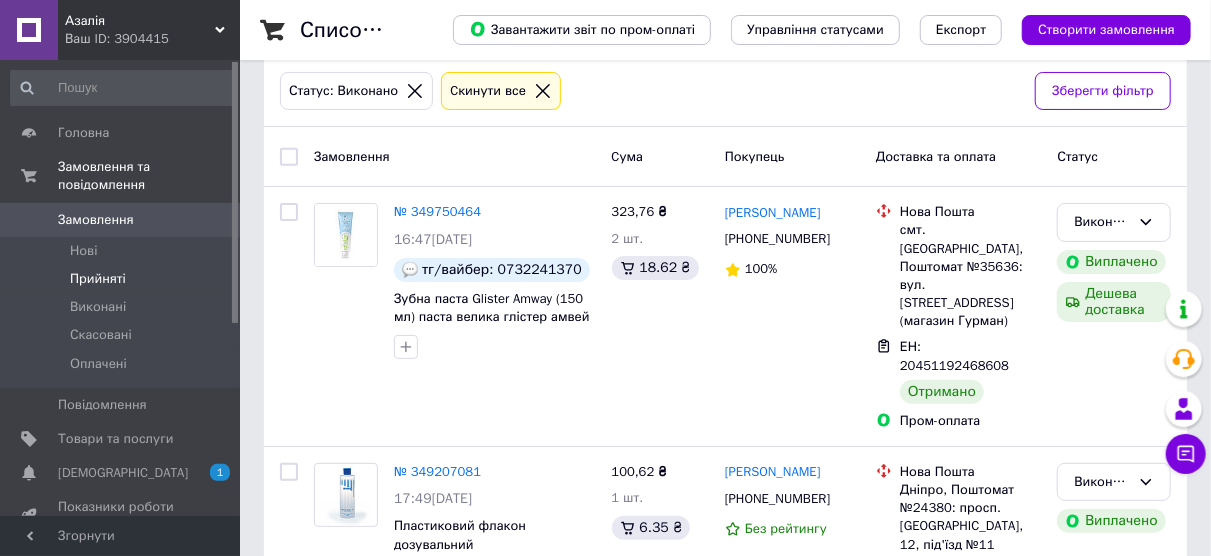 click on "Прийняті" at bounding box center (98, 279) 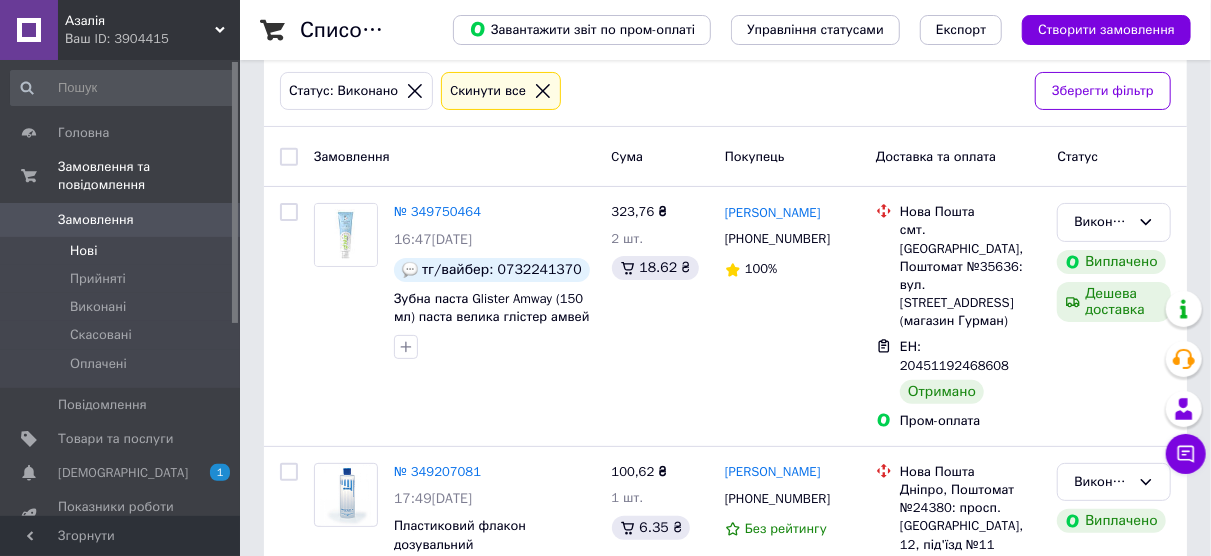 click on "Нові" at bounding box center (123, 251) 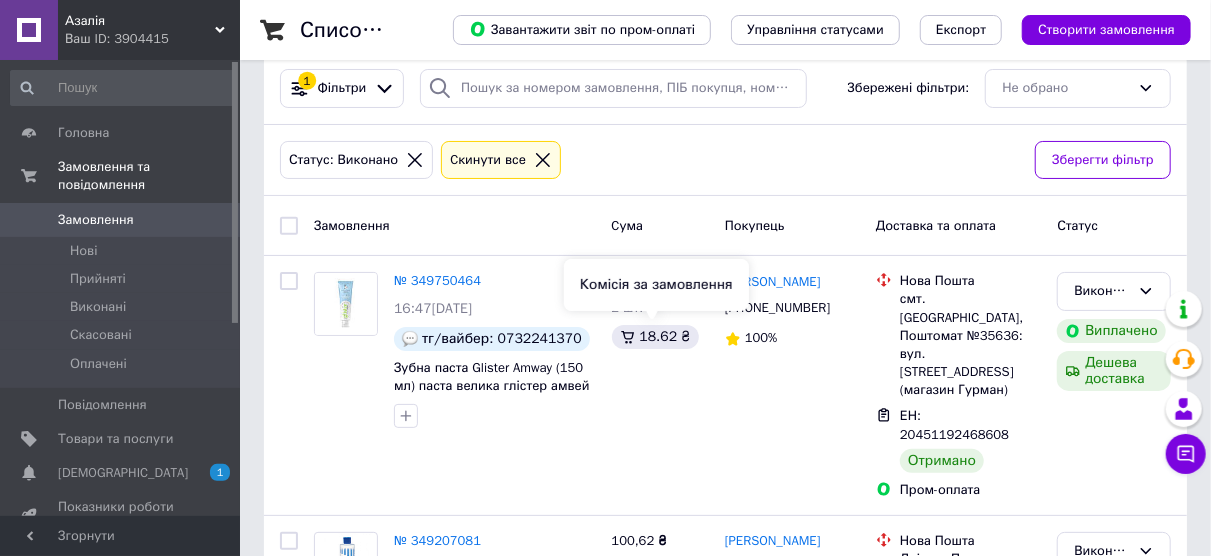scroll, scrollTop: 0, scrollLeft: 0, axis: both 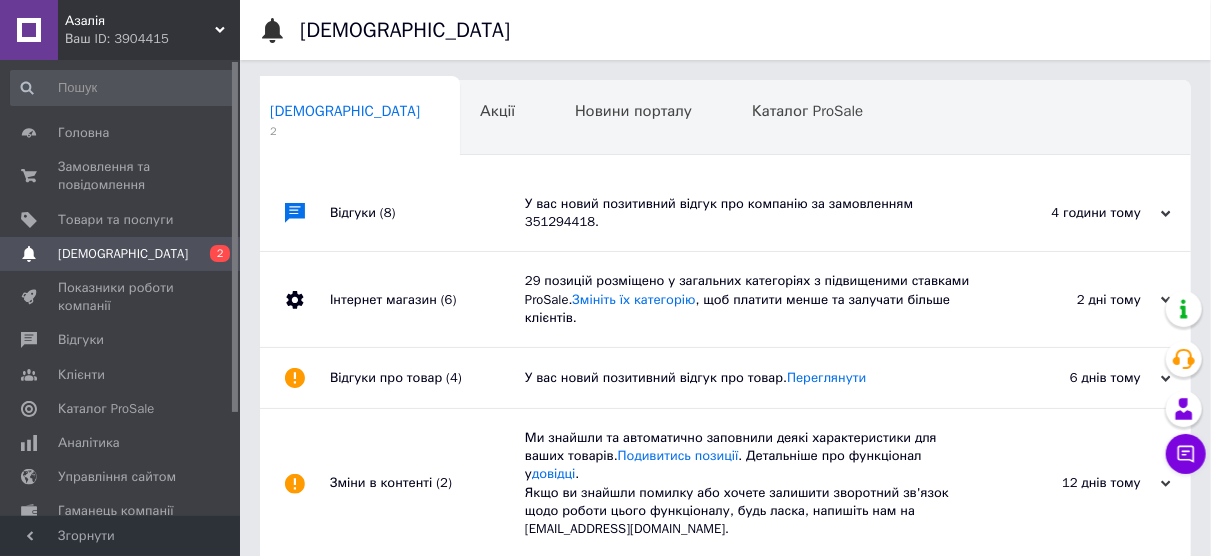 click on "У вас новий позитивний відгук про компанію за замовленням 351294418." at bounding box center [748, 213] 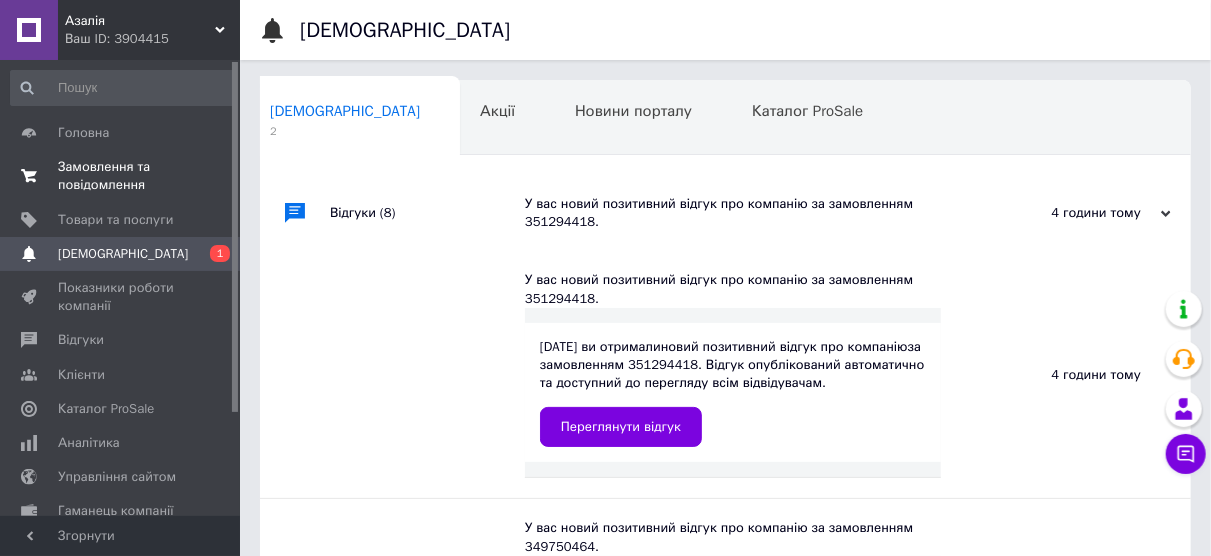 click on "Замовлення та повідомлення" at bounding box center [121, 176] 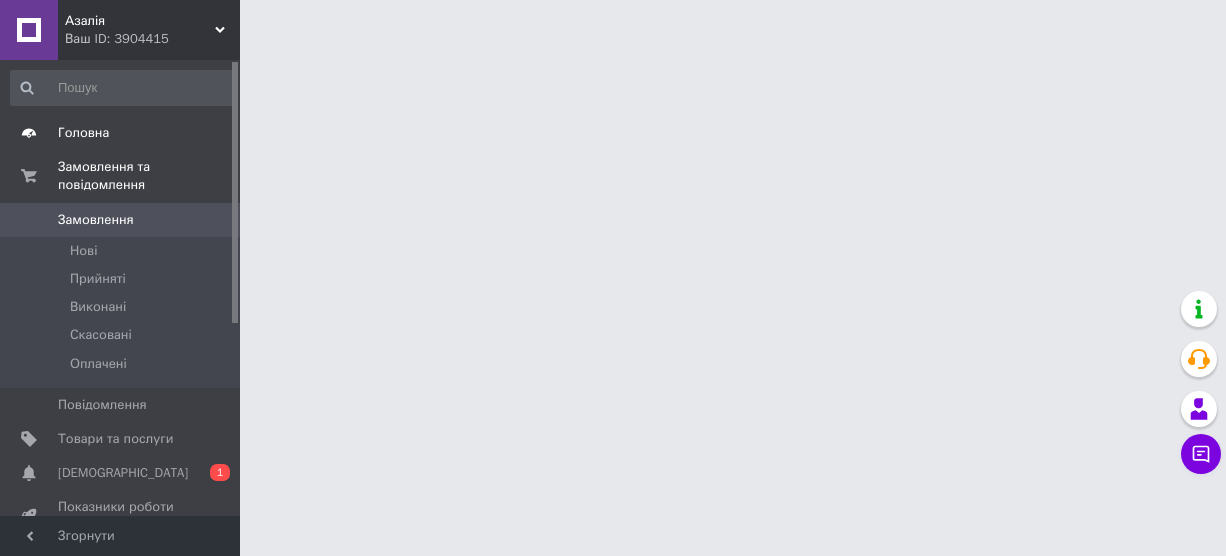 click on "Головна" at bounding box center (83, 133) 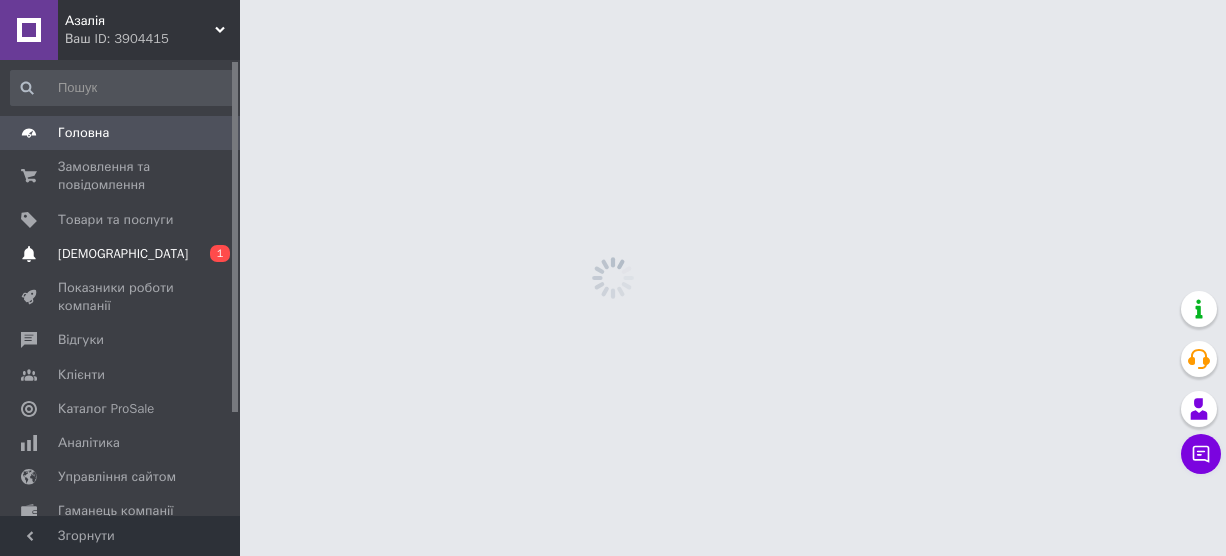 click on "Сповіщення 0 1" at bounding box center [123, 254] 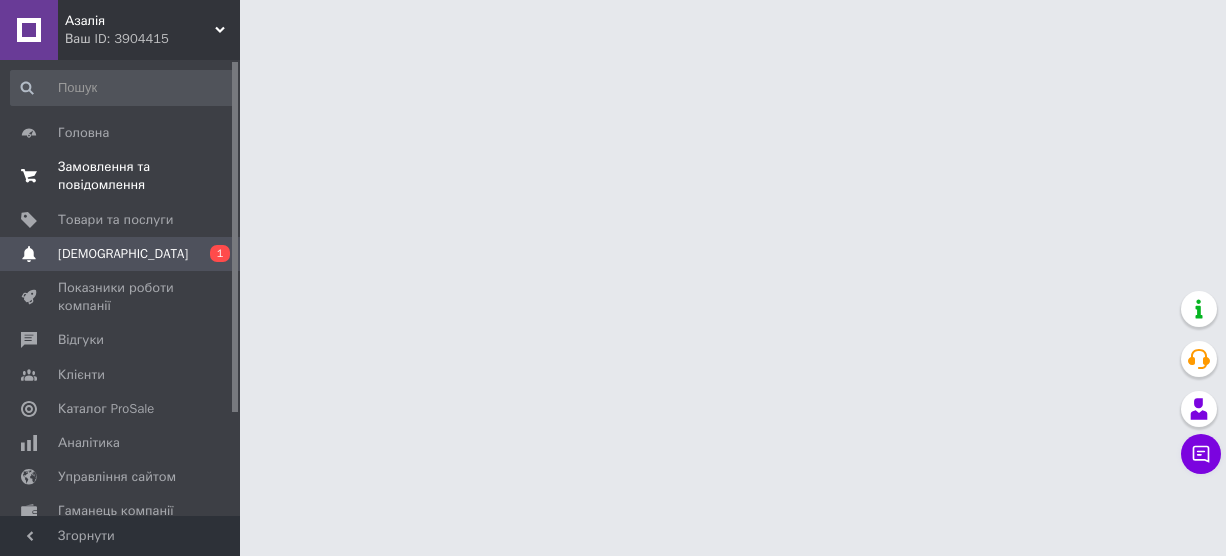 click on "Замовлення та повідомлення" at bounding box center [121, 176] 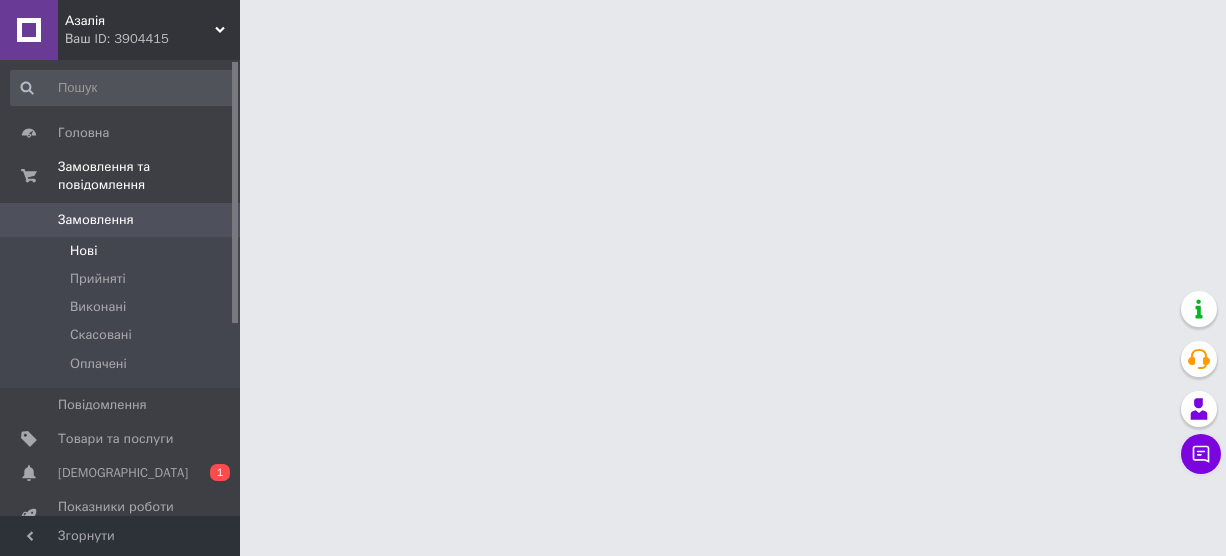 click on "Нові" at bounding box center [83, 251] 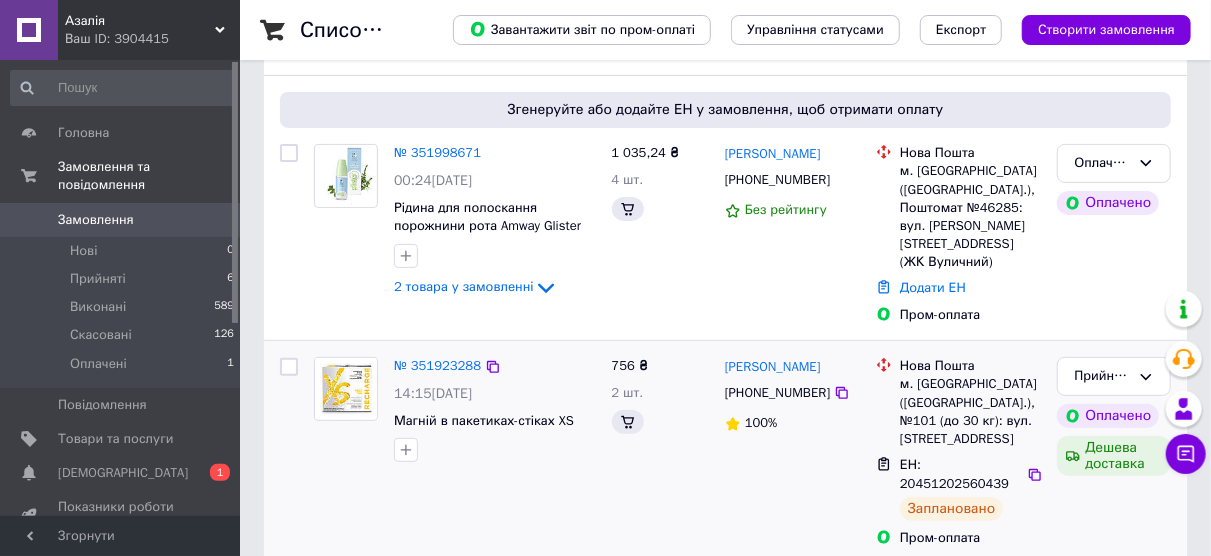 scroll, scrollTop: 100, scrollLeft: 0, axis: vertical 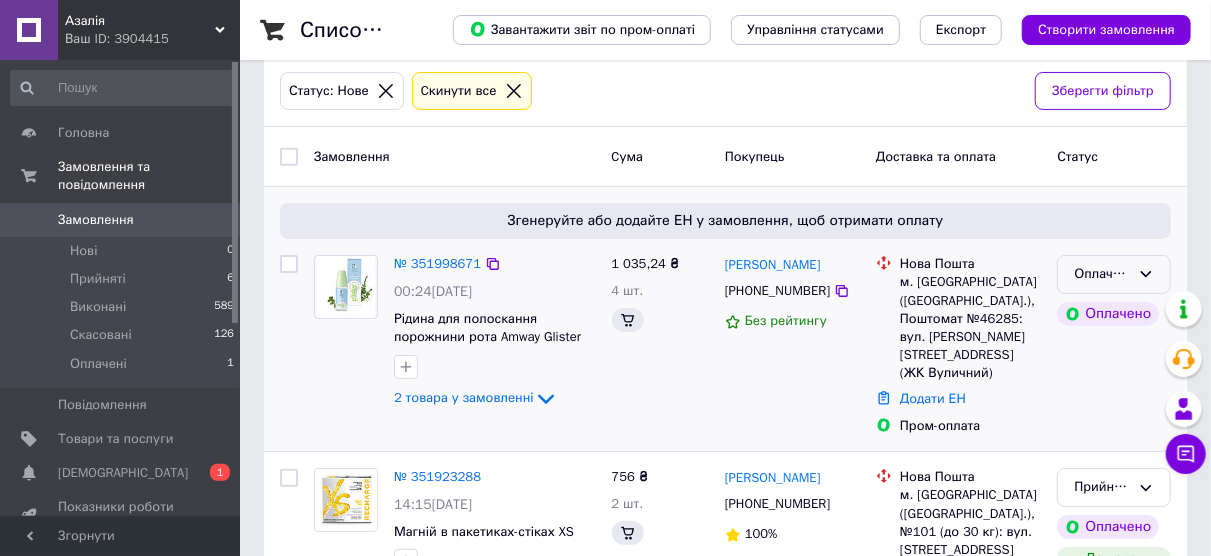 click 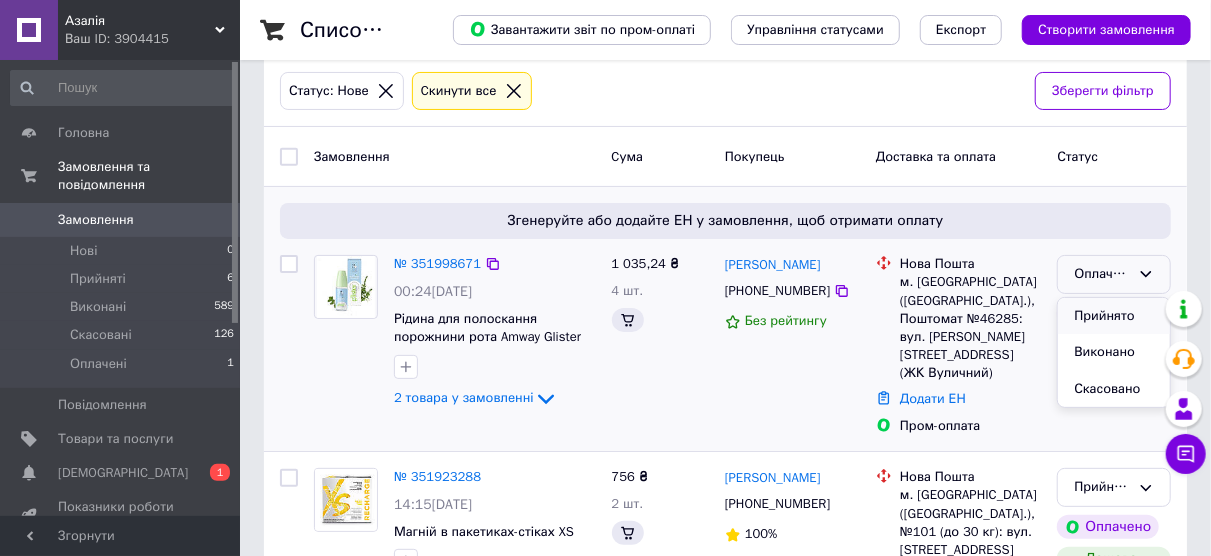 click on "Прийнято" at bounding box center [1114, 316] 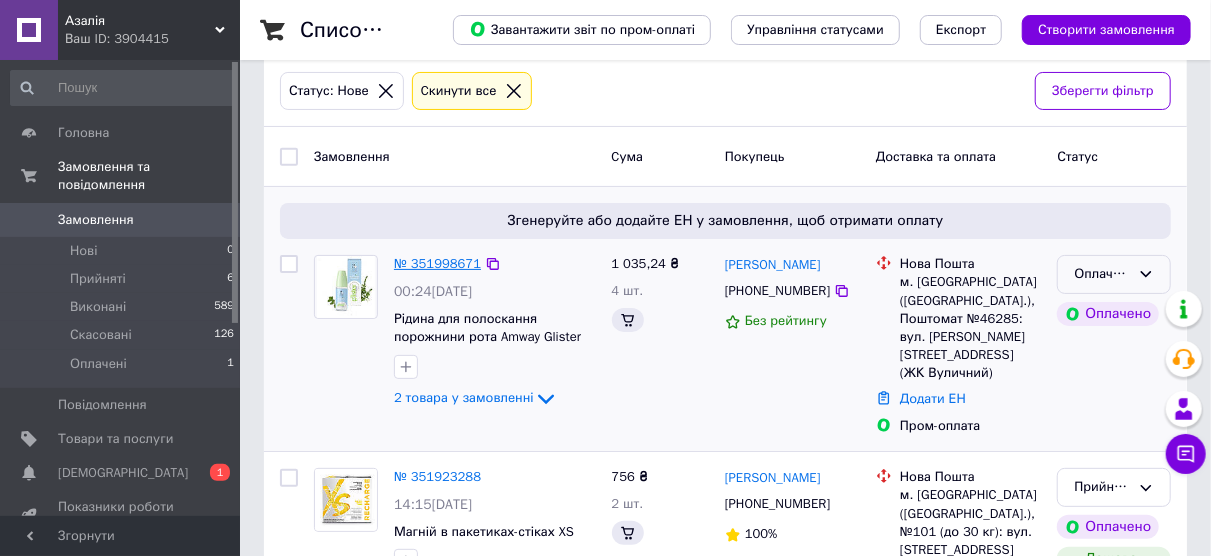 click on "№ 351998671" at bounding box center (437, 263) 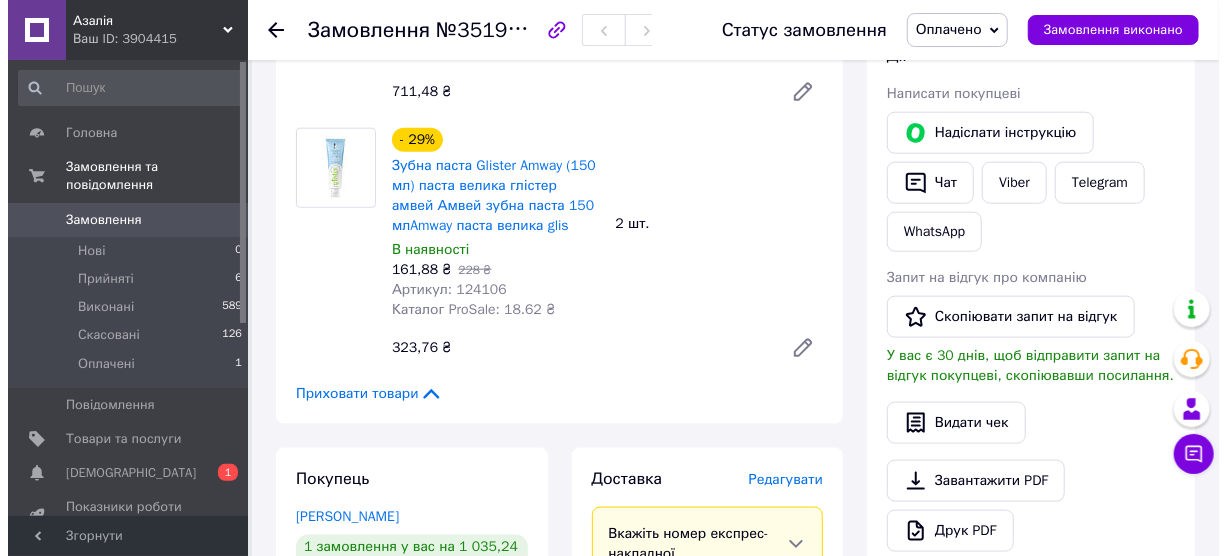 scroll, scrollTop: 1100, scrollLeft: 0, axis: vertical 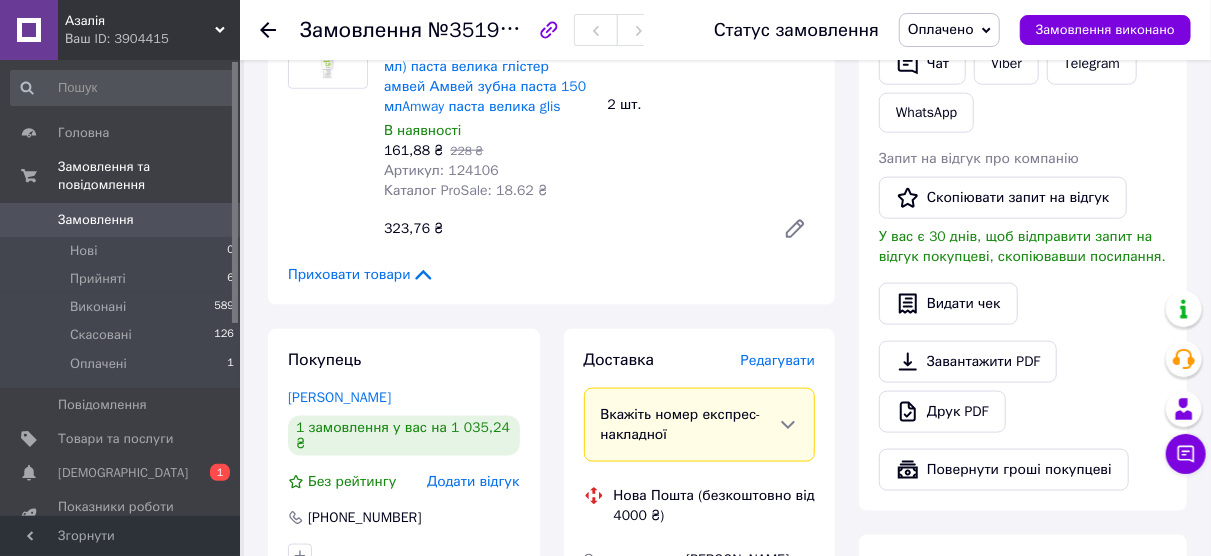 click on "Редагувати" at bounding box center [778, 360] 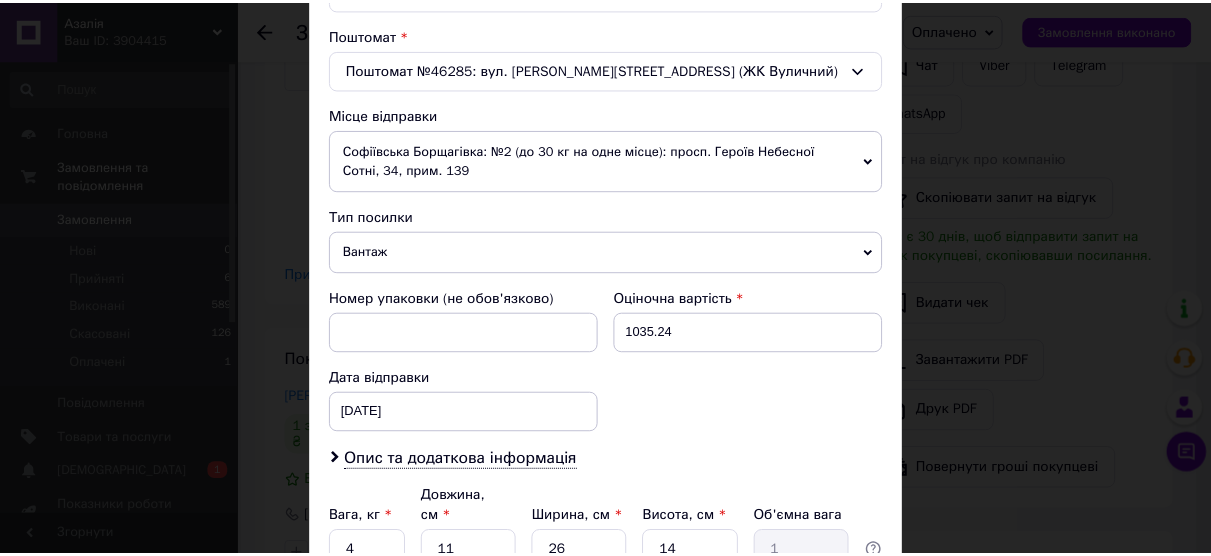 scroll, scrollTop: 783, scrollLeft: 0, axis: vertical 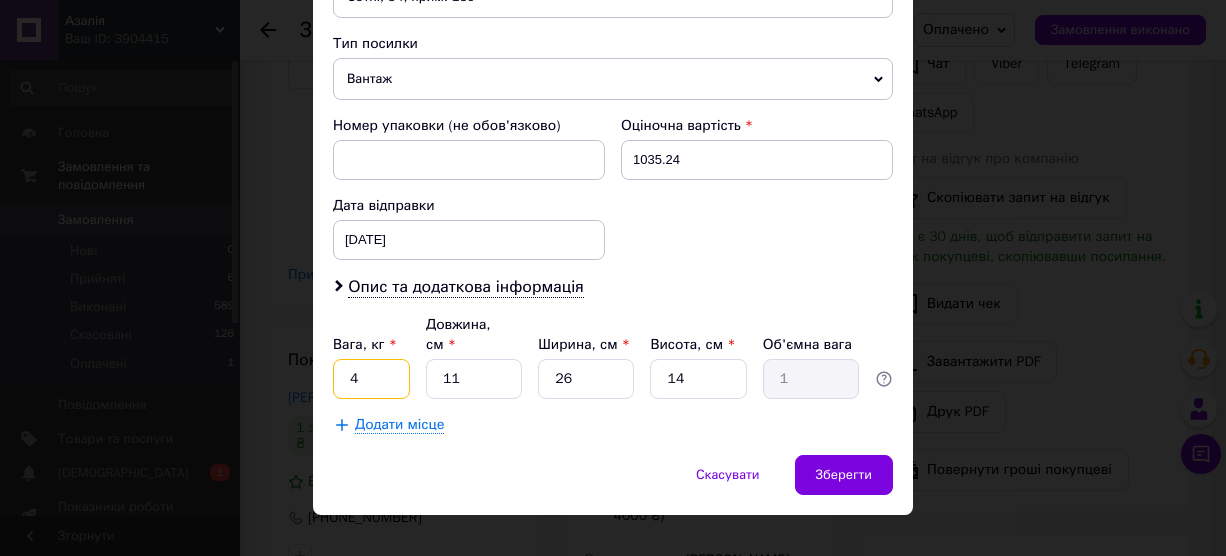 drag, startPoint x: 357, startPoint y: 354, endPoint x: 339, endPoint y: 353, distance: 18.027756 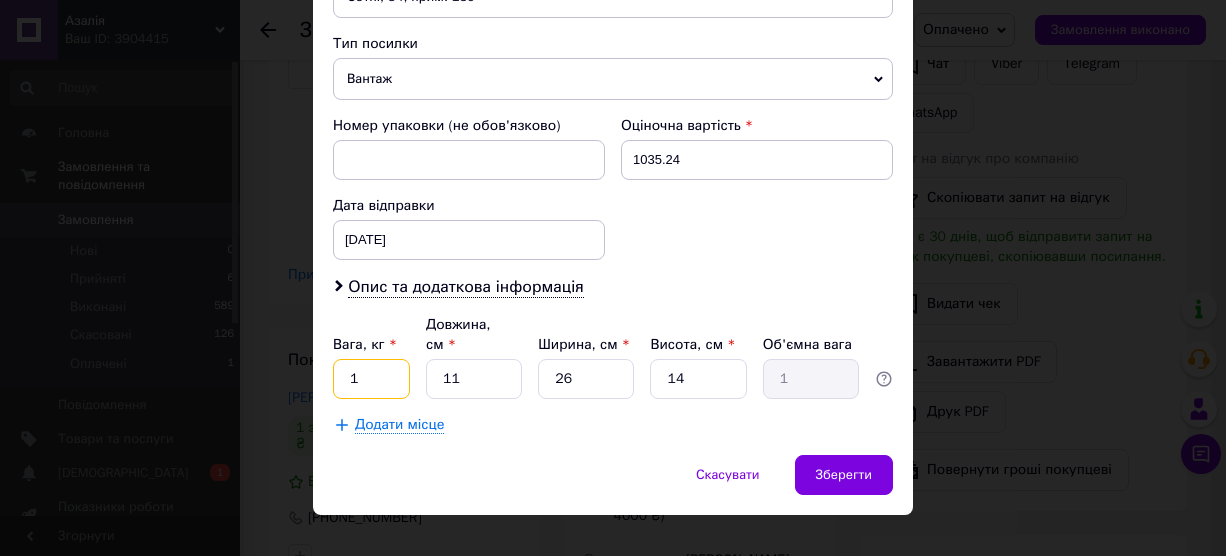 type on "1" 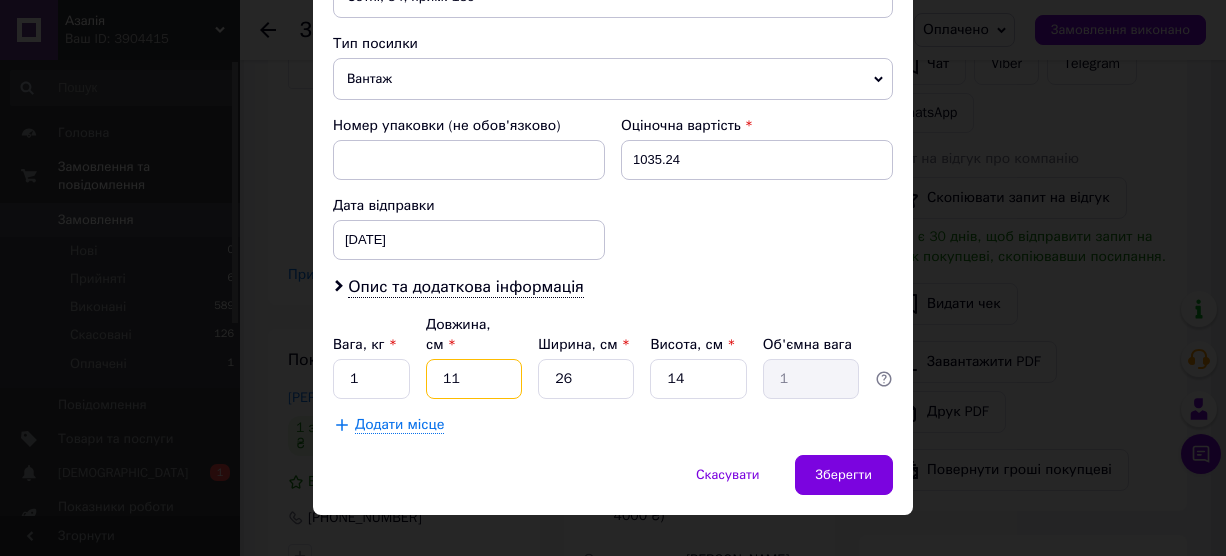 click on "11" at bounding box center [474, 379] 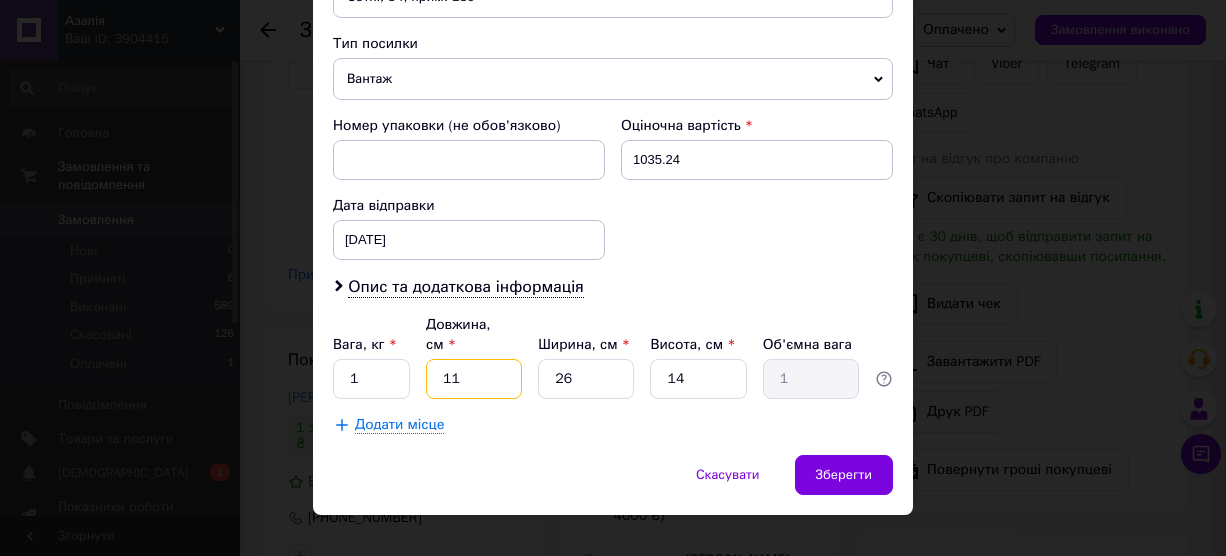 type on "15" 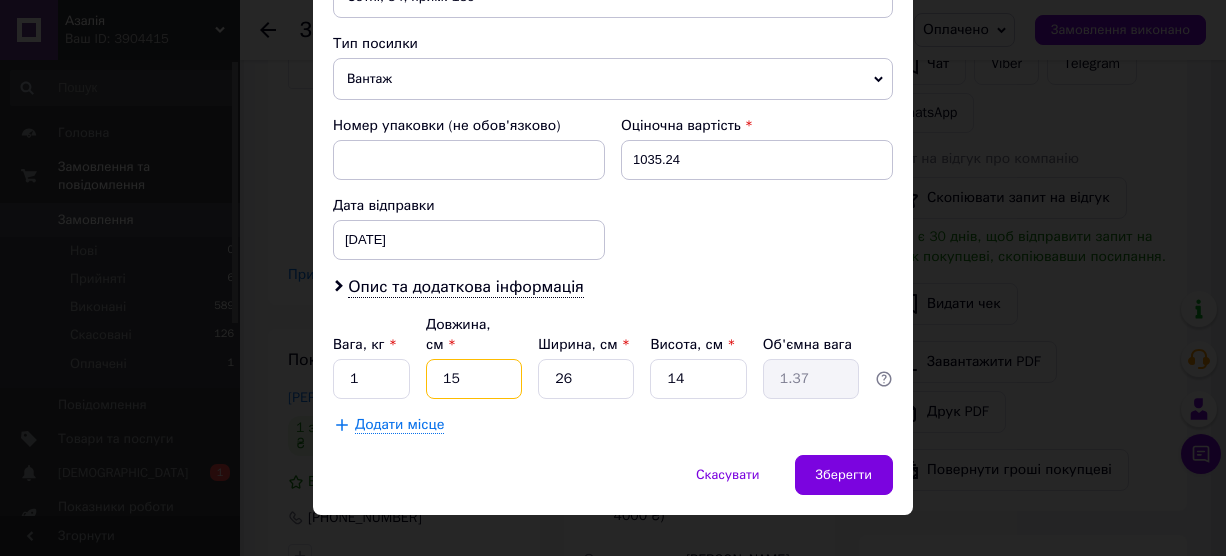 type on "15" 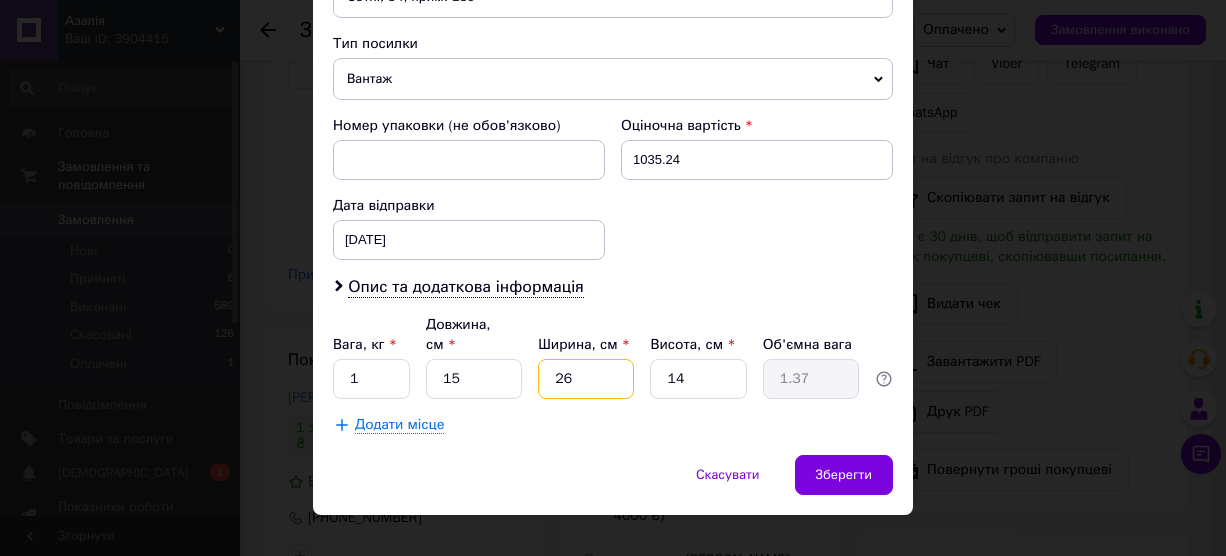 drag, startPoint x: 566, startPoint y: 352, endPoint x: 539, endPoint y: 348, distance: 27.294687 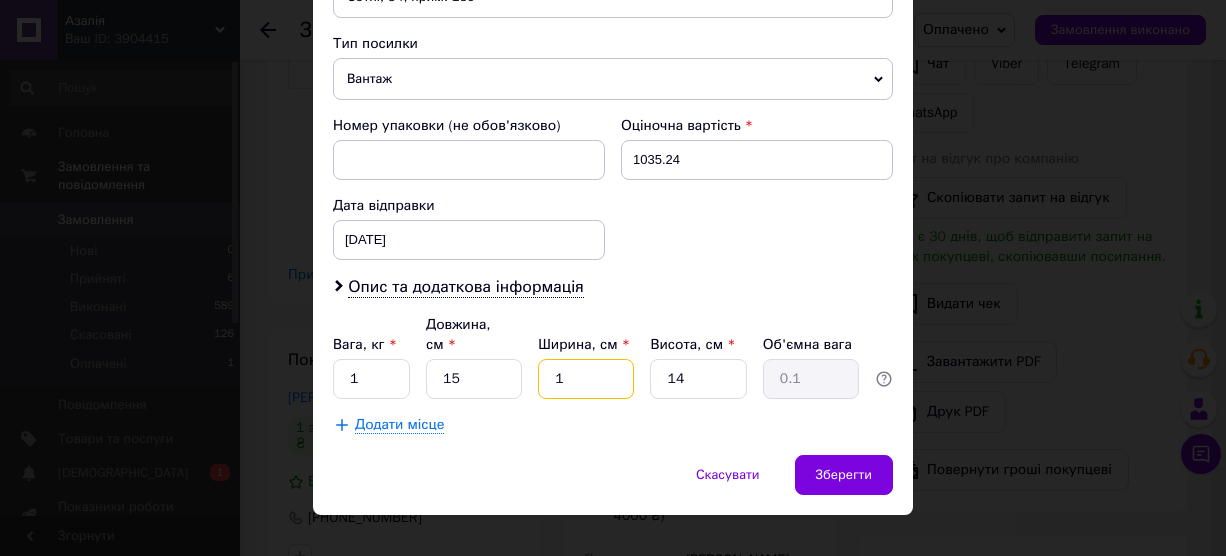 type on "15" 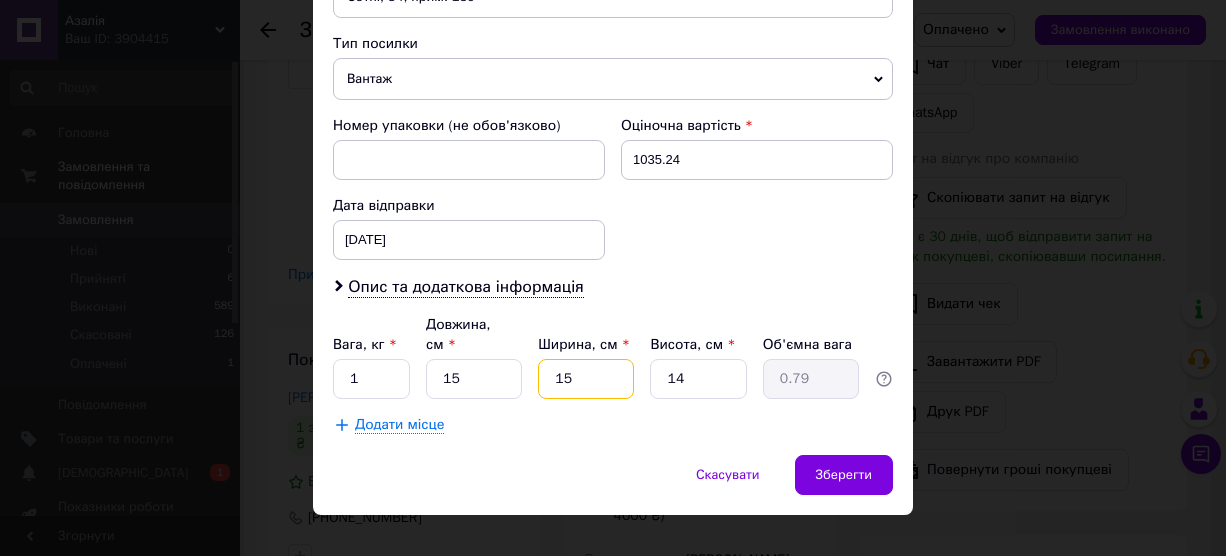 type on "15" 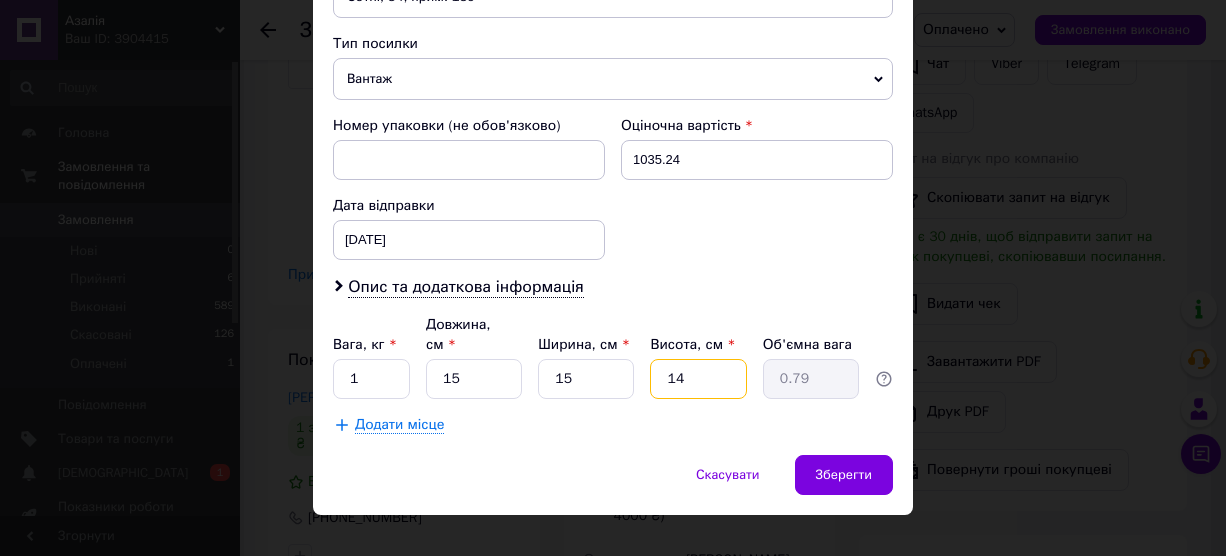 drag, startPoint x: 686, startPoint y: 347, endPoint x: 674, endPoint y: 345, distance: 12.165525 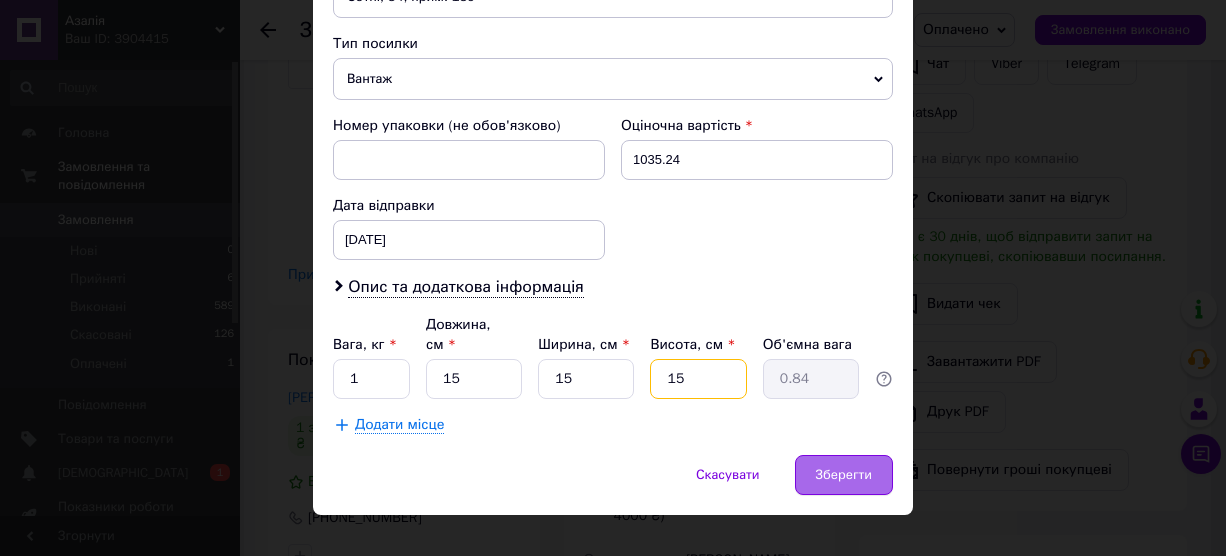 type on "15" 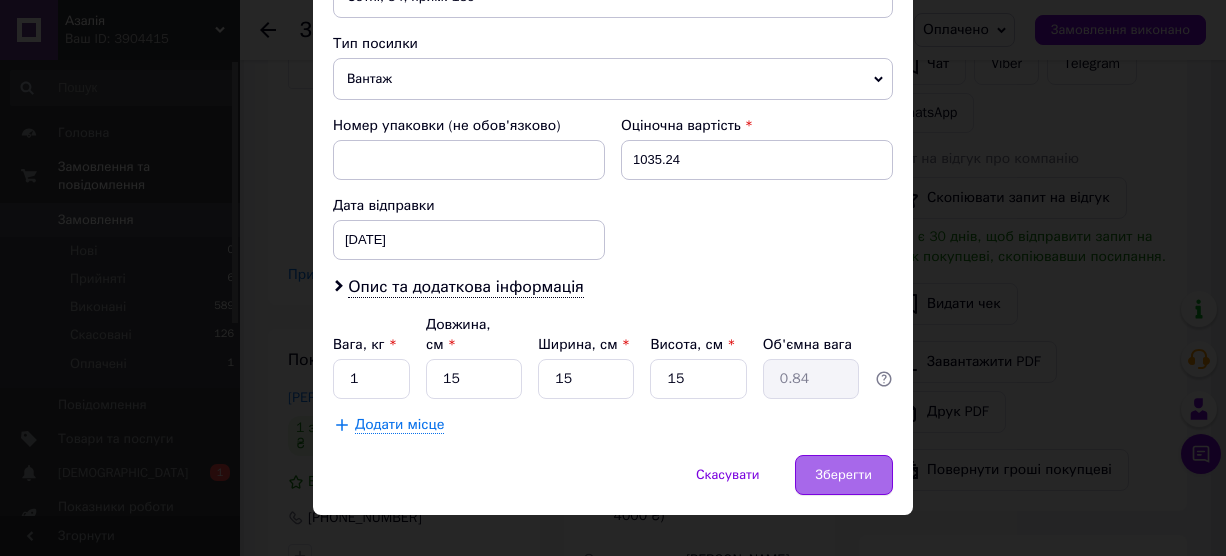 click on "Зберегти" at bounding box center (844, 475) 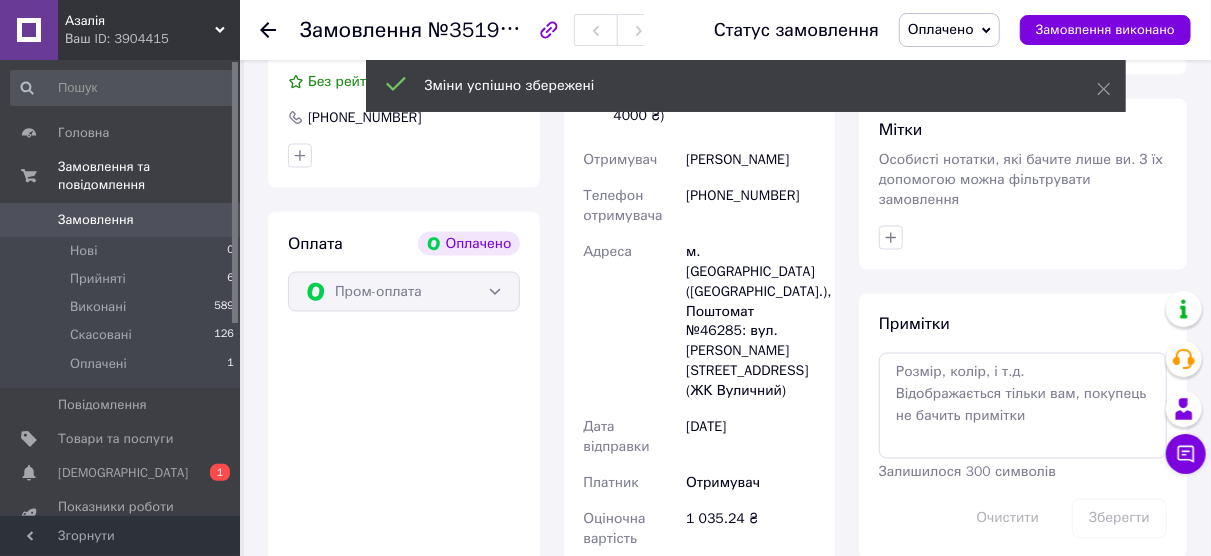 scroll, scrollTop: 1800, scrollLeft: 0, axis: vertical 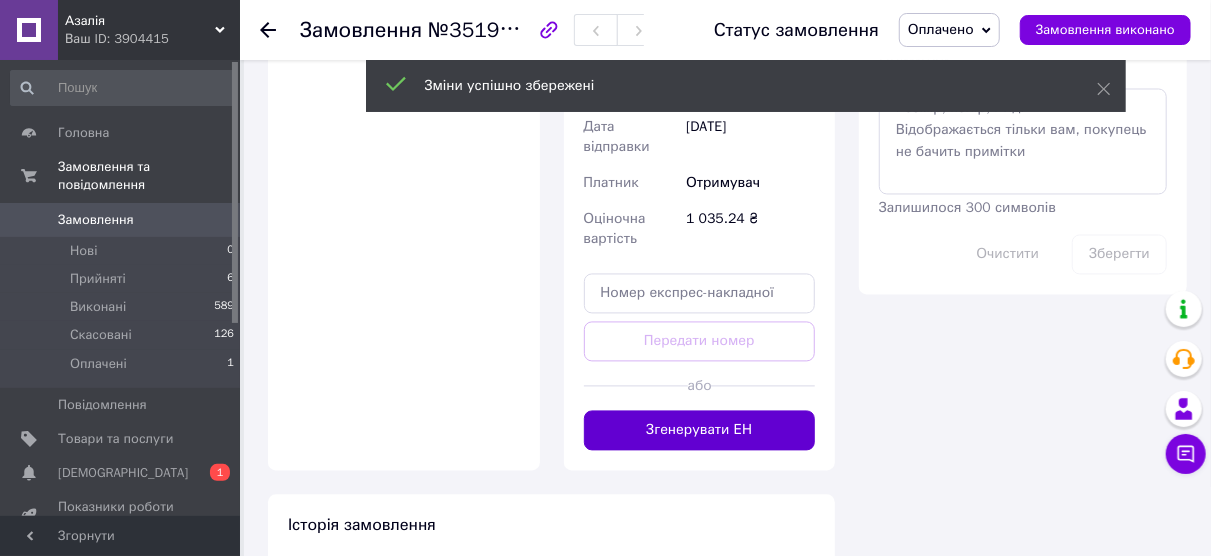 click on "Згенерувати ЕН" at bounding box center (700, 431) 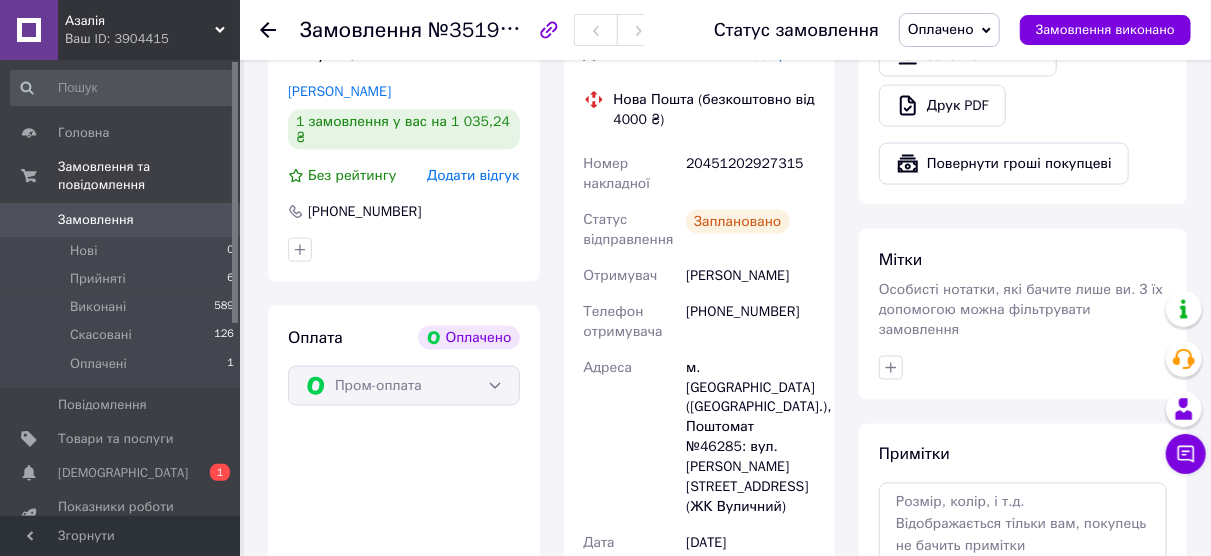 scroll, scrollTop: 1300, scrollLeft: 0, axis: vertical 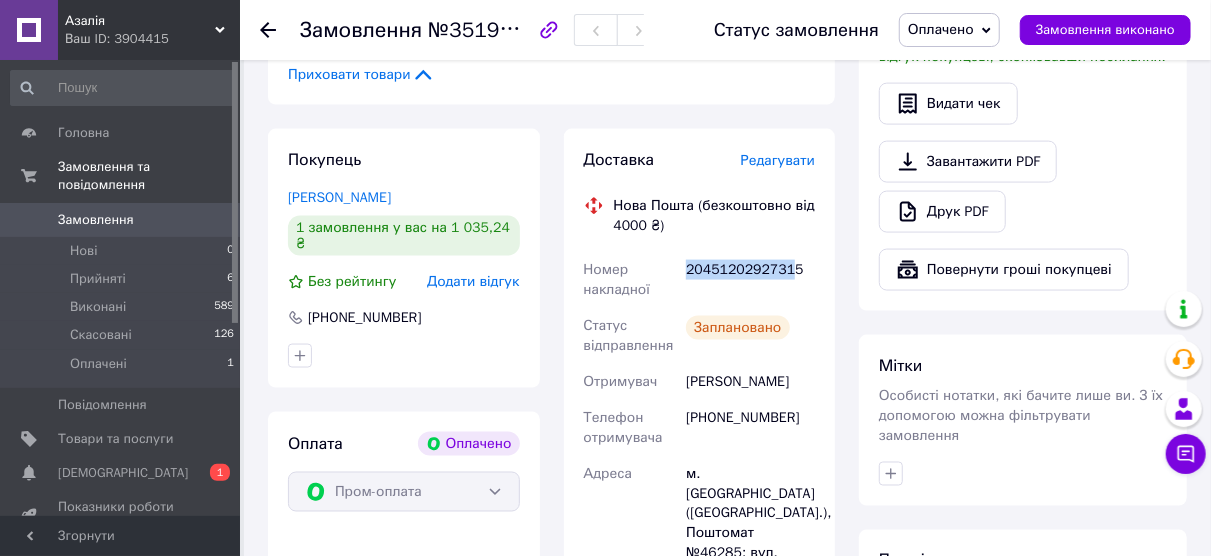 drag, startPoint x: 777, startPoint y: 275, endPoint x: 704, endPoint y: 275, distance: 73 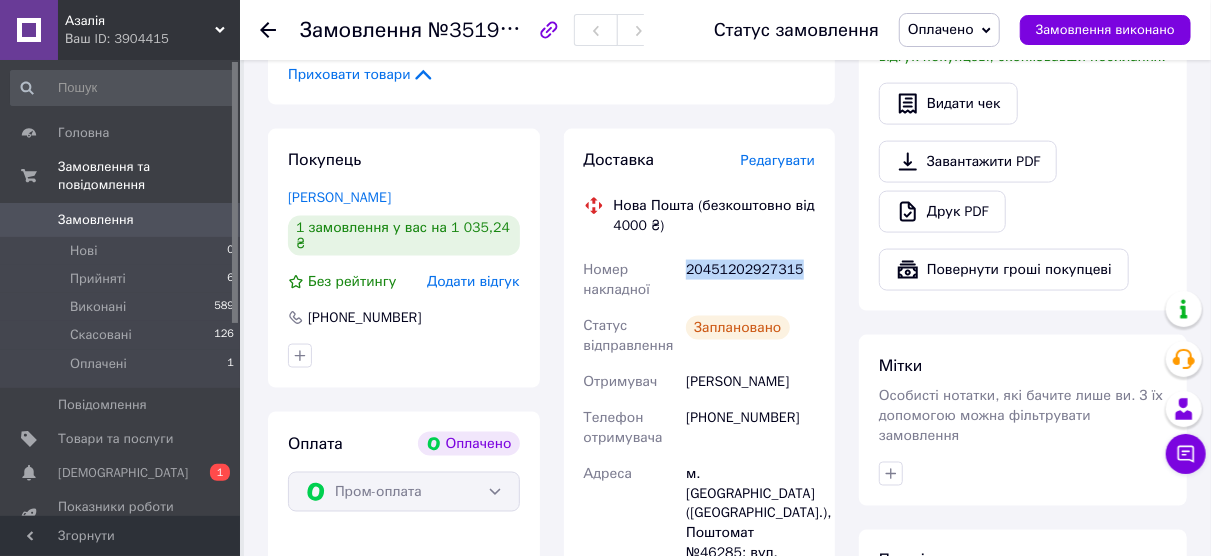 drag, startPoint x: 794, startPoint y: 272, endPoint x: 685, endPoint y: 271, distance: 109.004585 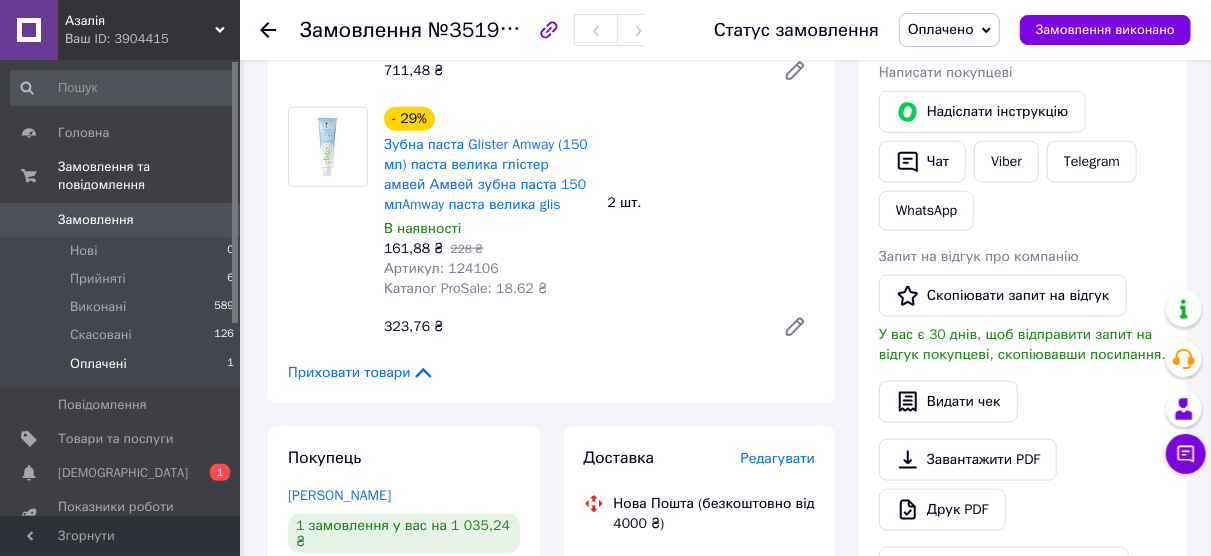 scroll, scrollTop: 1000, scrollLeft: 0, axis: vertical 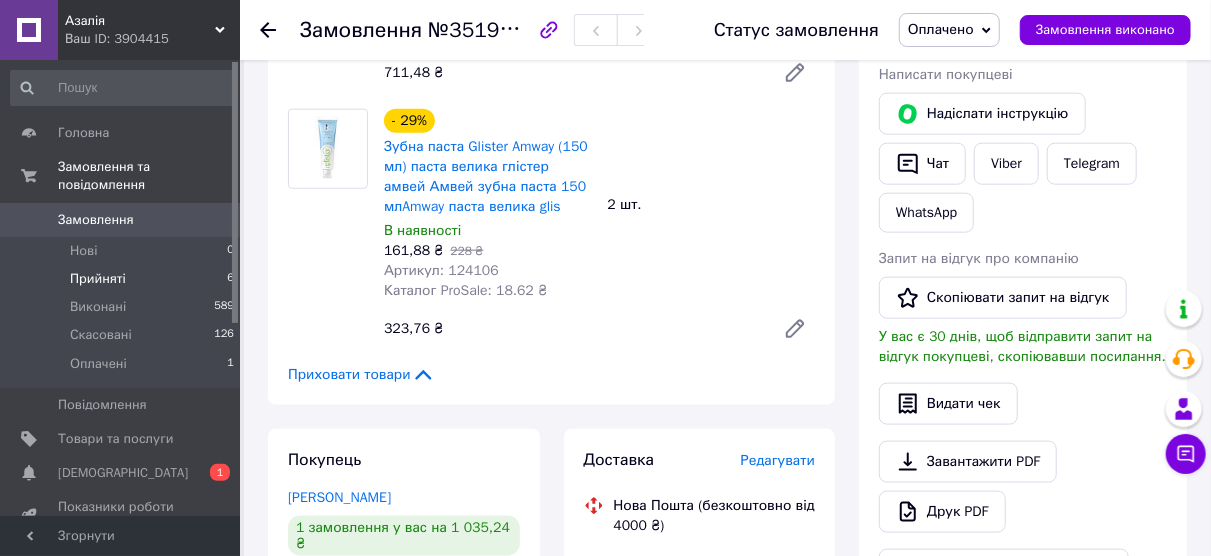 click on "Прийняті" at bounding box center (98, 279) 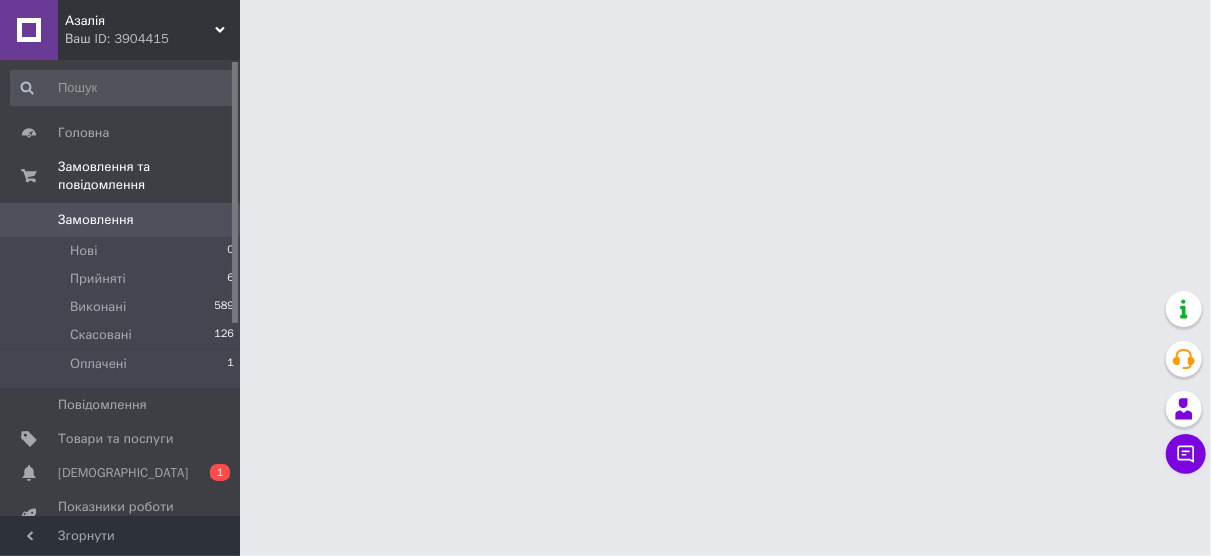 scroll, scrollTop: 0, scrollLeft: 0, axis: both 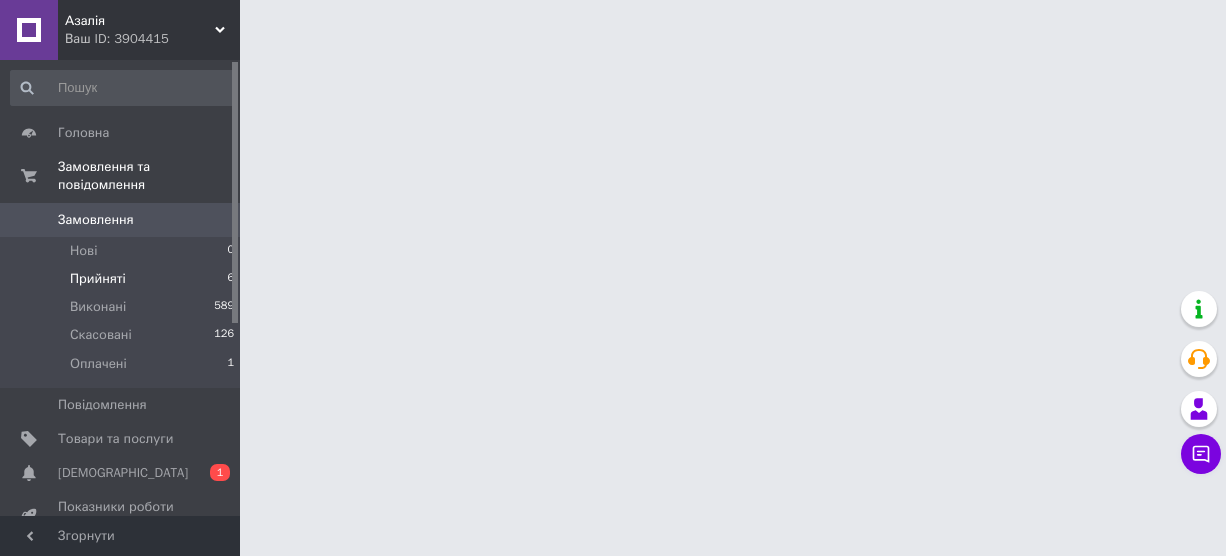 click on "Прийняті 6" at bounding box center [123, 279] 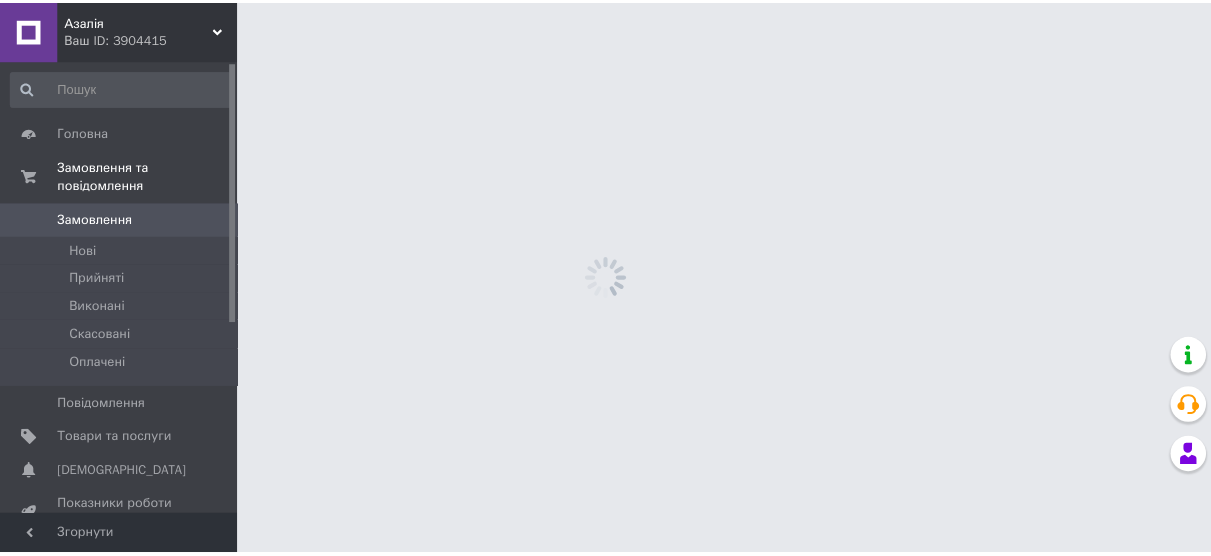 scroll, scrollTop: 0, scrollLeft: 0, axis: both 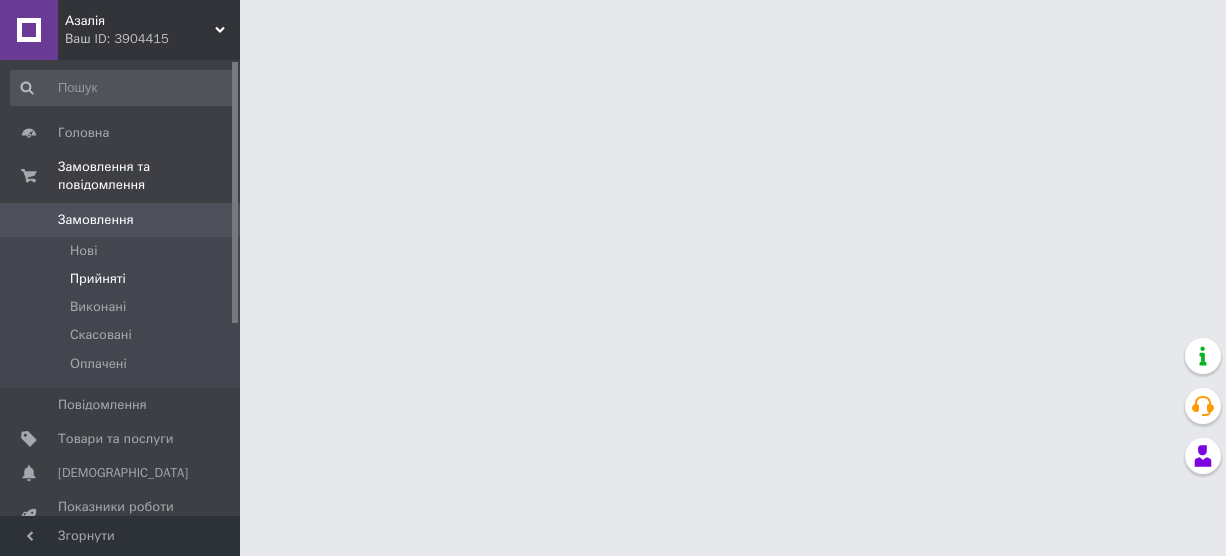 click on "Прийняті" at bounding box center (123, 279) 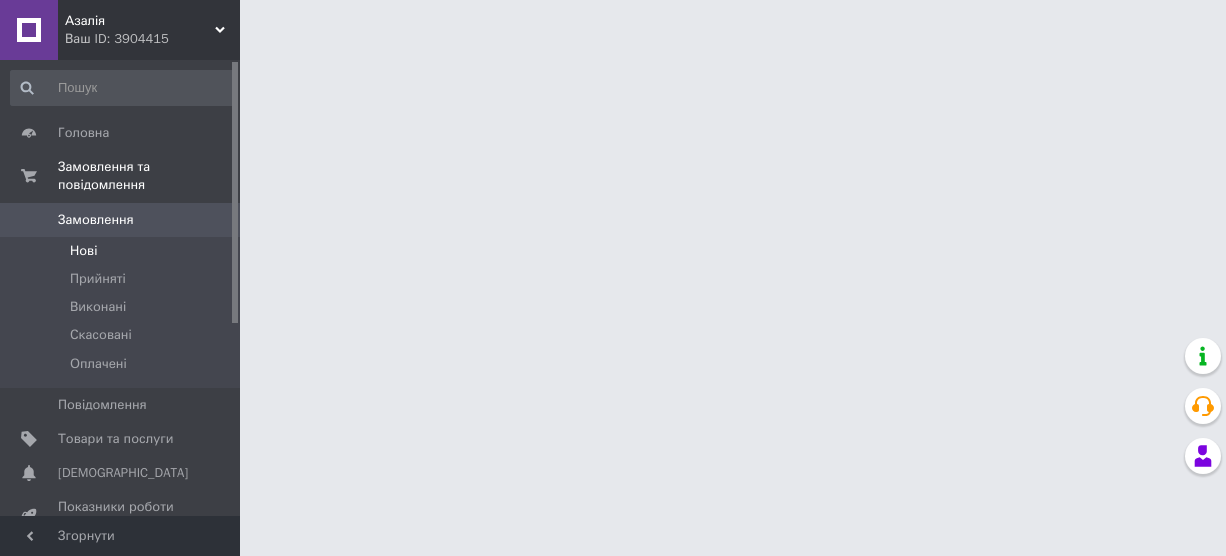 click on "Нові" at bounding box center (83, 251) 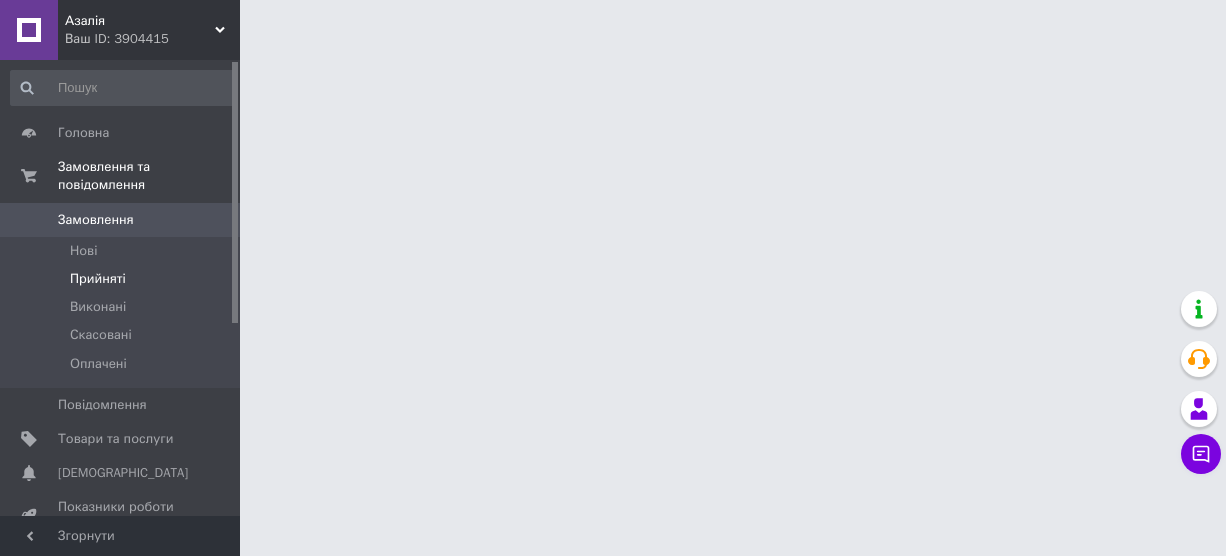 click on "Прийняті" at bounding box center (98, 279) 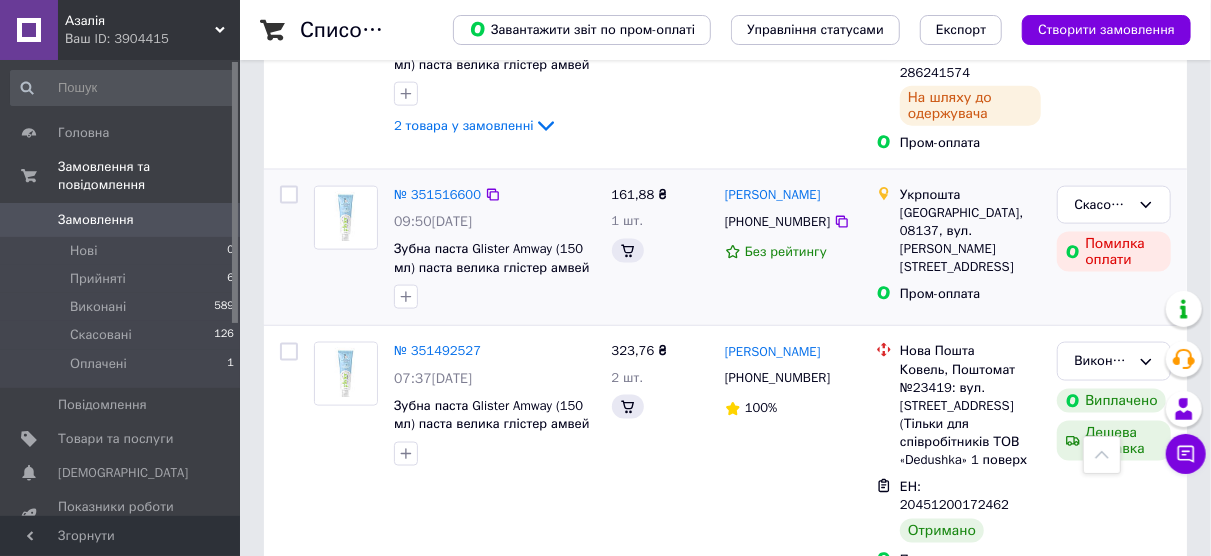scroll, scrollTop: 1300, scrollLeft: 0, axis: vertical 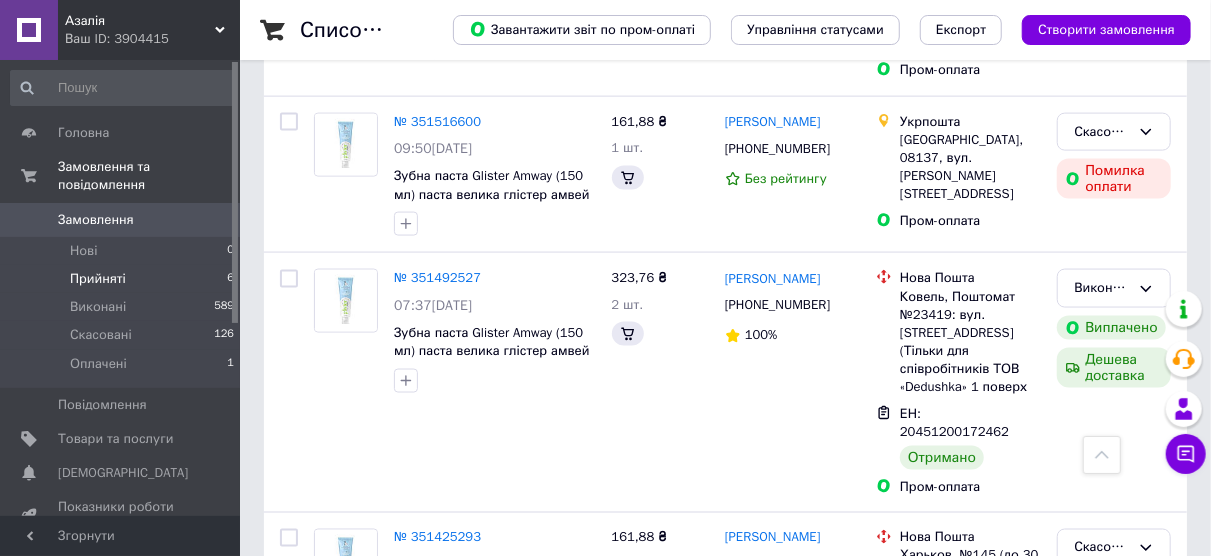 click on "Прийняті" at bounding box center (98, 279) 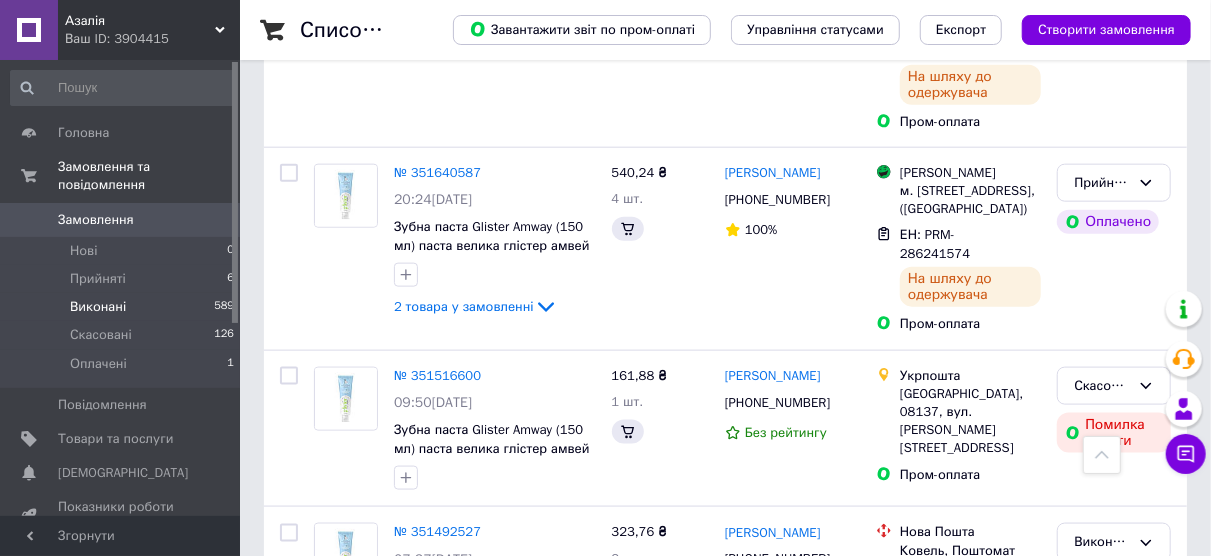 scroll, scrollTop: 1000, scrollLeft: 0, axis: vertical 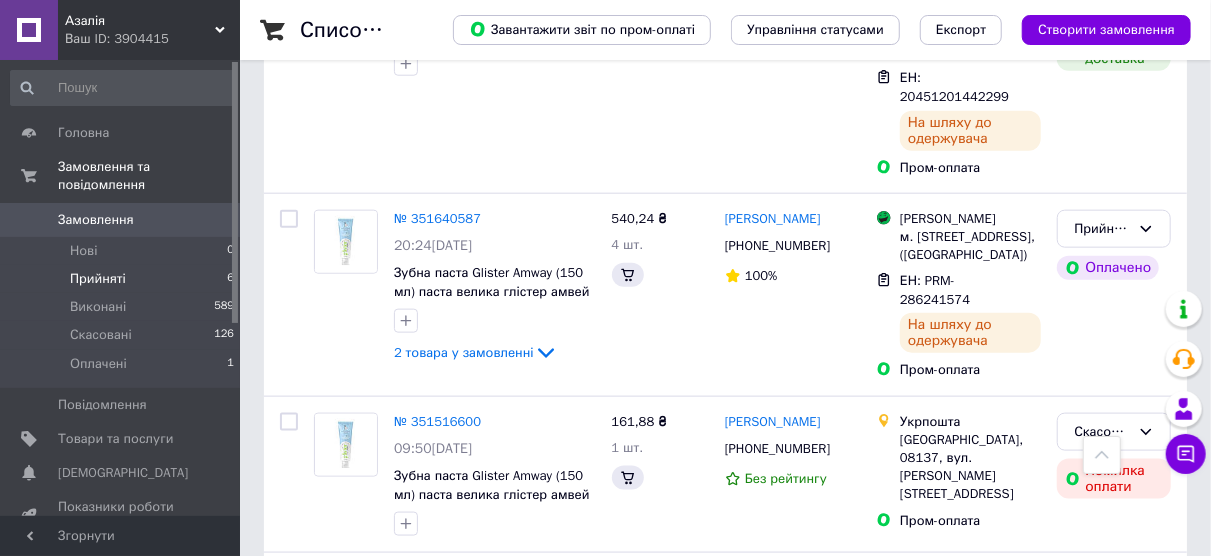click on "Прийняті" at bounding box center [98, 279] 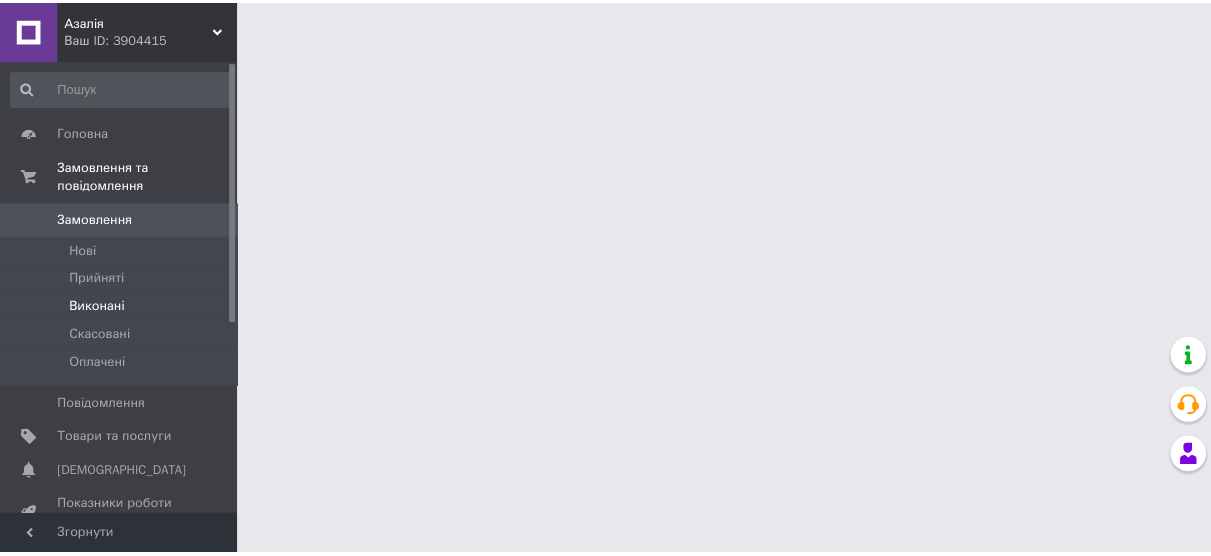 scroll, scrollTop: 0, scrollLeft: 0, axis: both 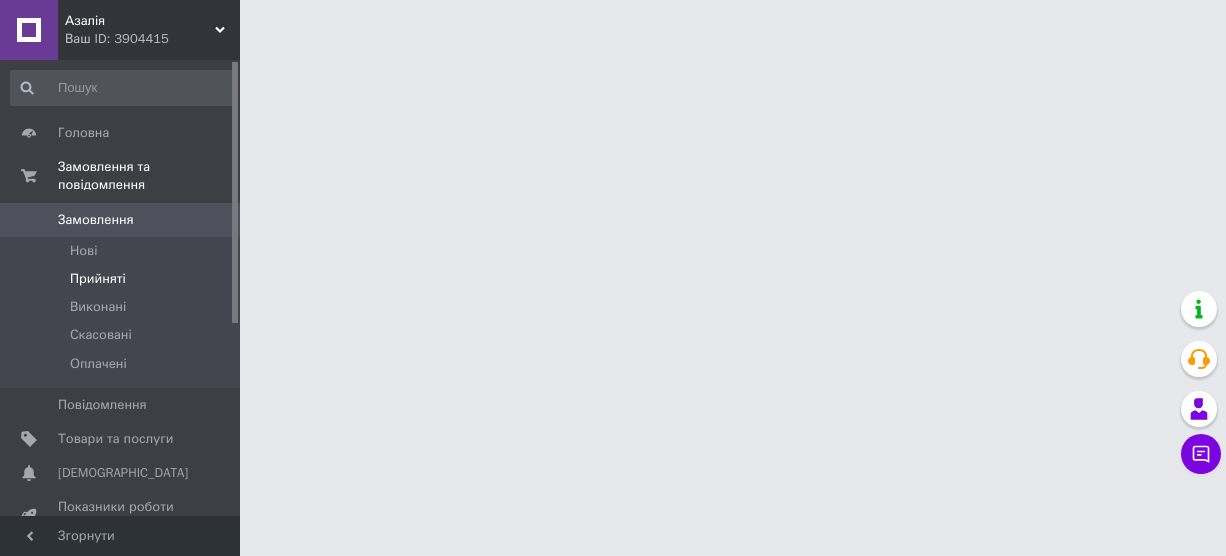 click on "Прийняті" at bounding box center (98, 279) 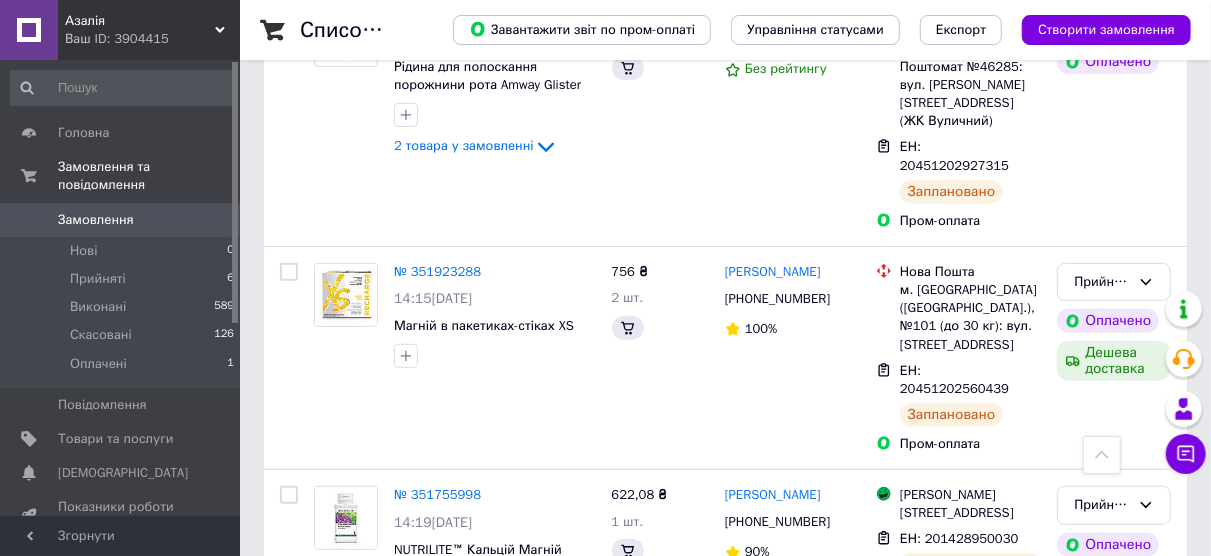 scroll, scrollTop: 60, scrollLeft: 0, axis: vertical 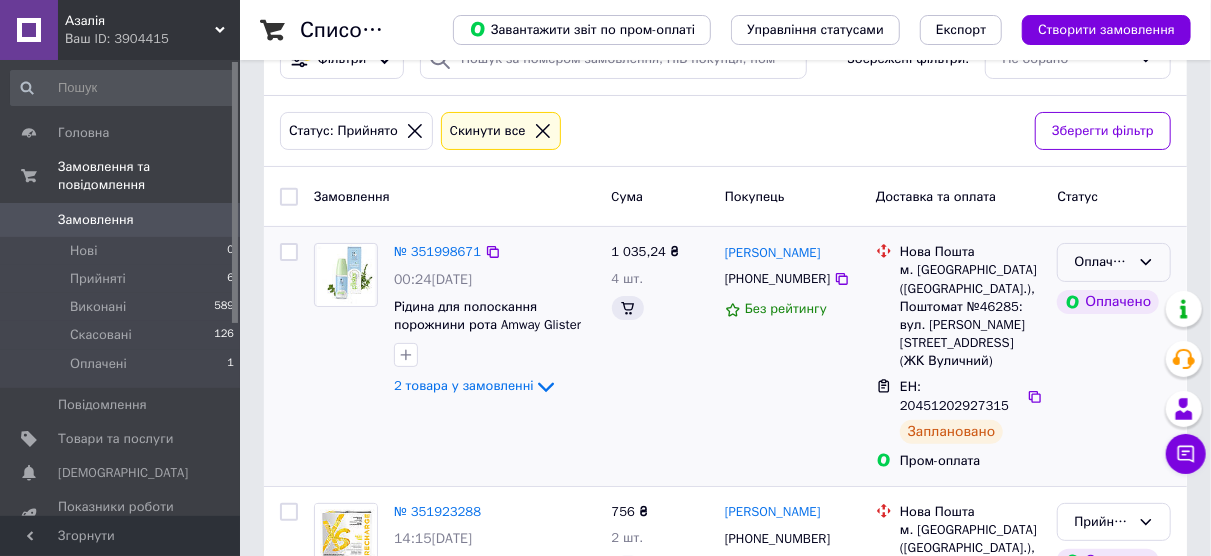 click on "Оплачено" at bounding box center [1114, 262] 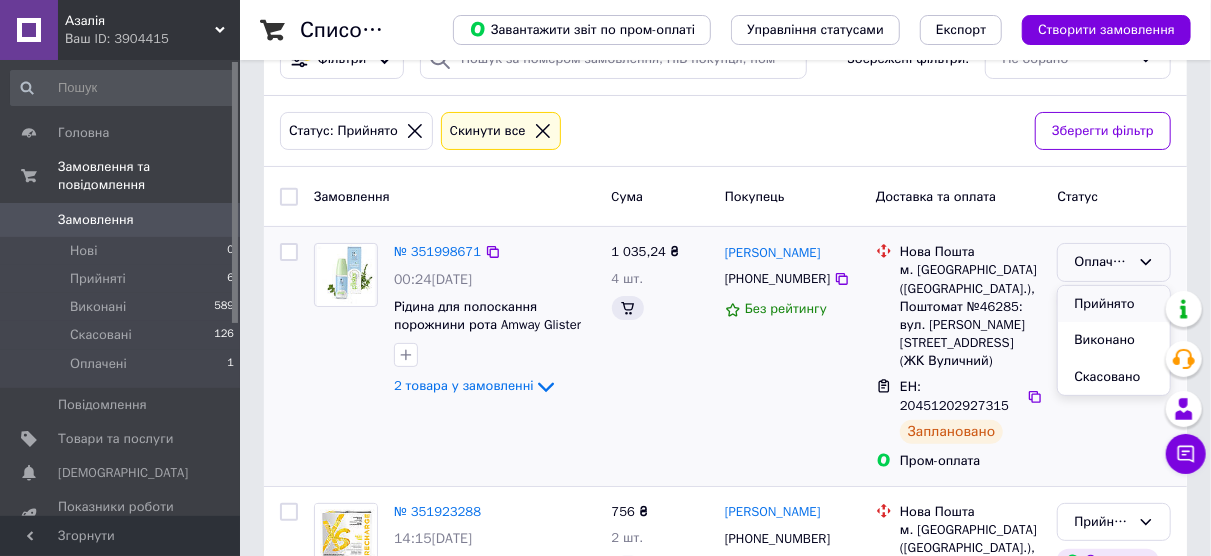 click on "Прийнято" at bounding box center (1114, 304) 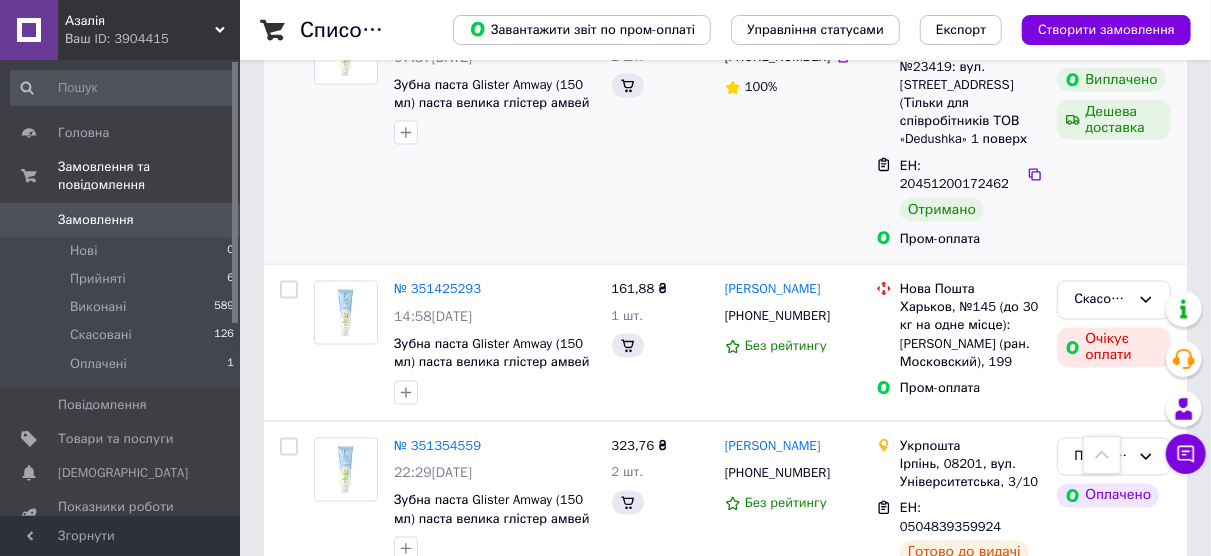scroll, scrollTop: 1760, scrollLeft: 0, axis: vertical 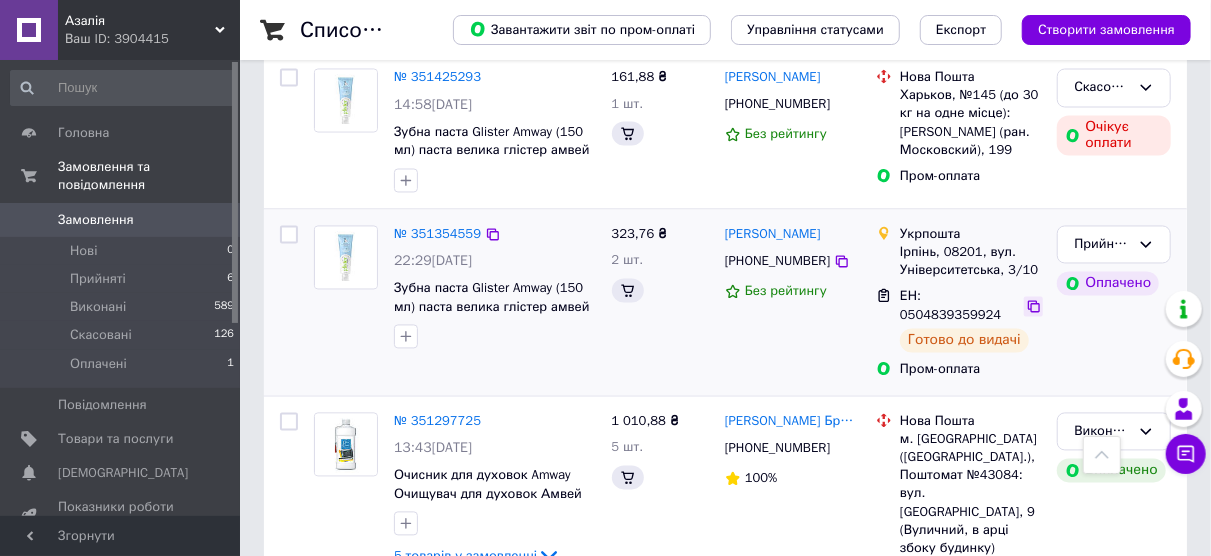 click 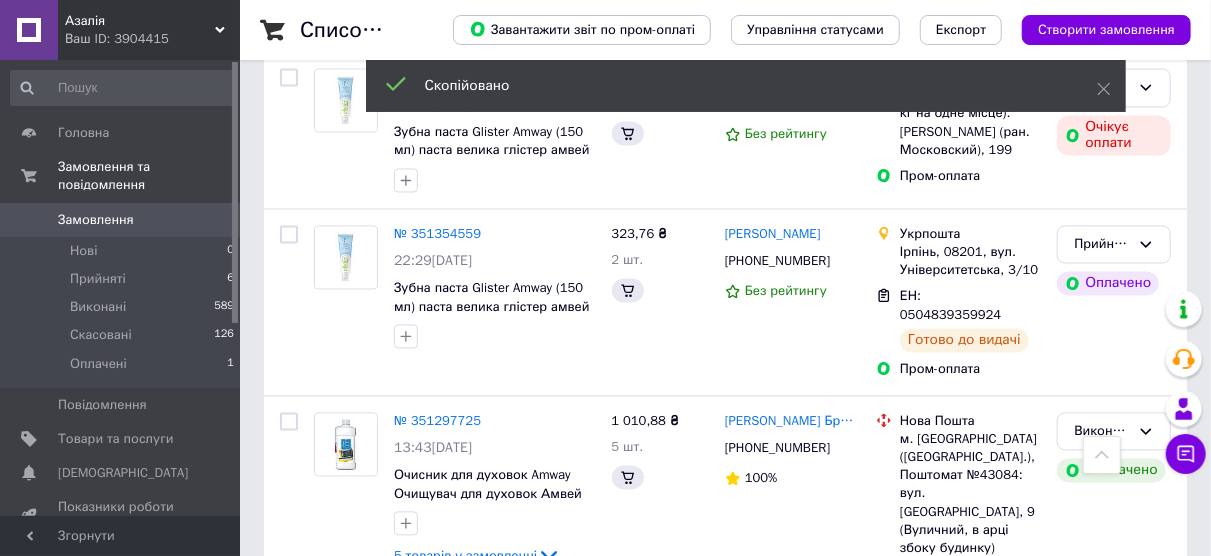 click on "№ 351354559" at bounding box center [437, 234] 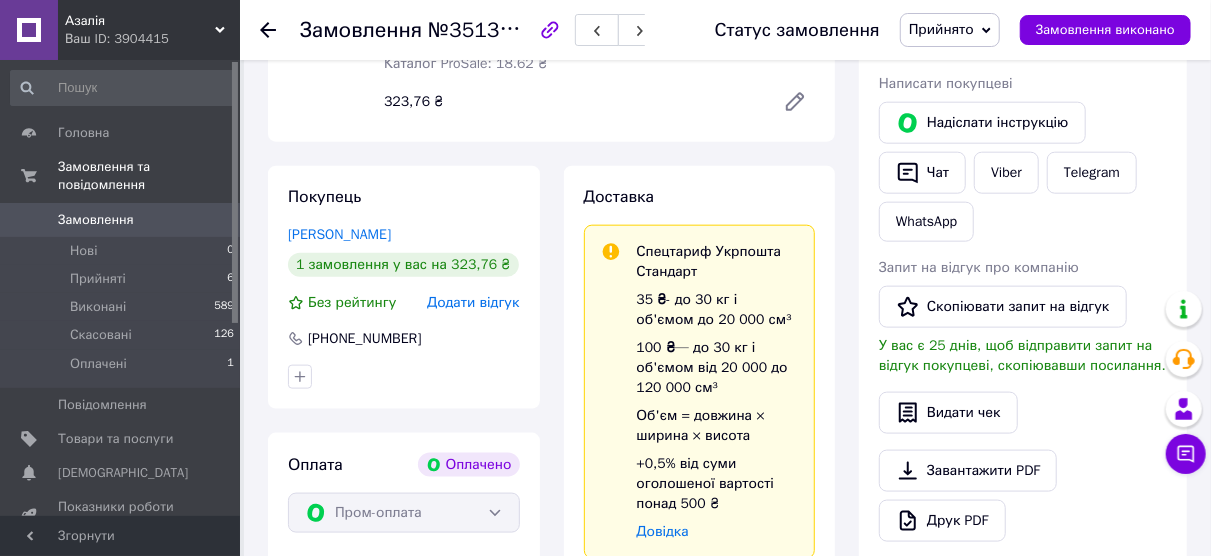 scroll, scrollTop: 1000, scrollLeft: 0, axis: vertical 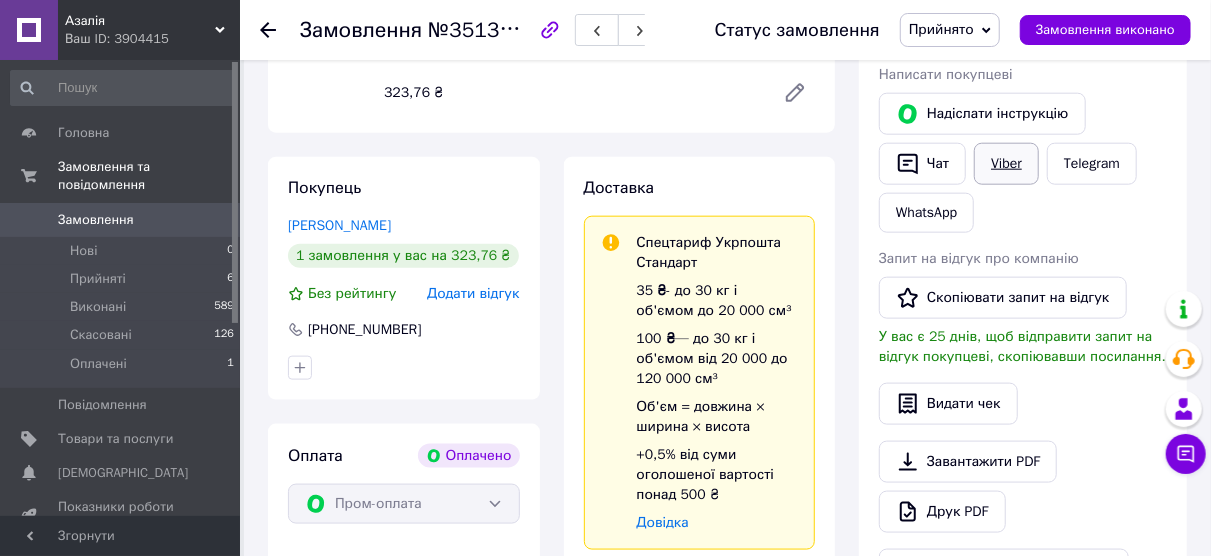 click on "Viber" at bounding box center [1006, 164] 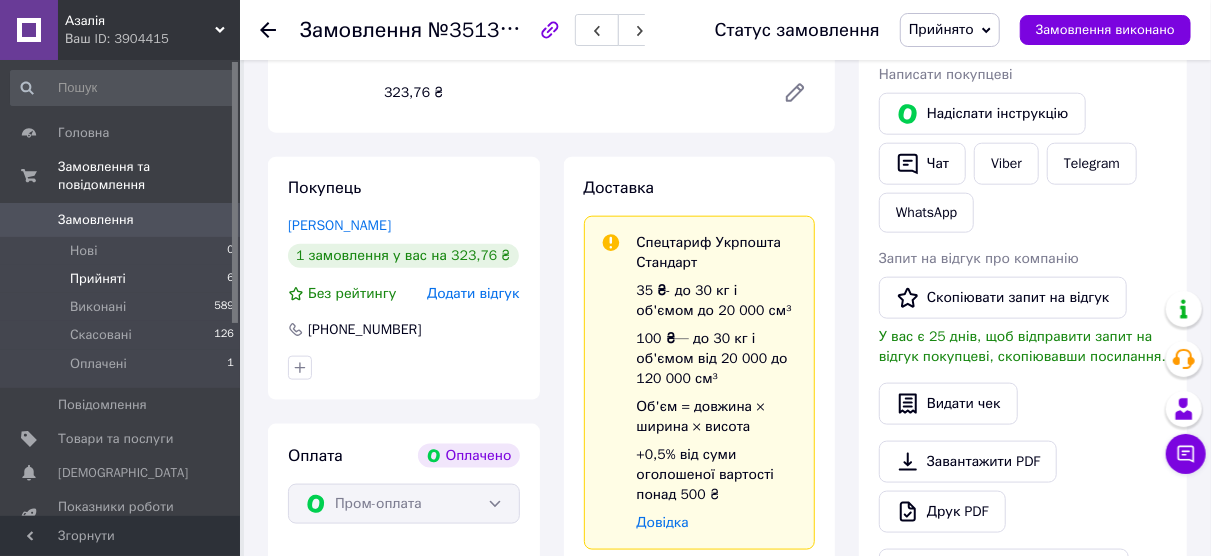 click on "Прийняті" at bounding box center [98, 279] 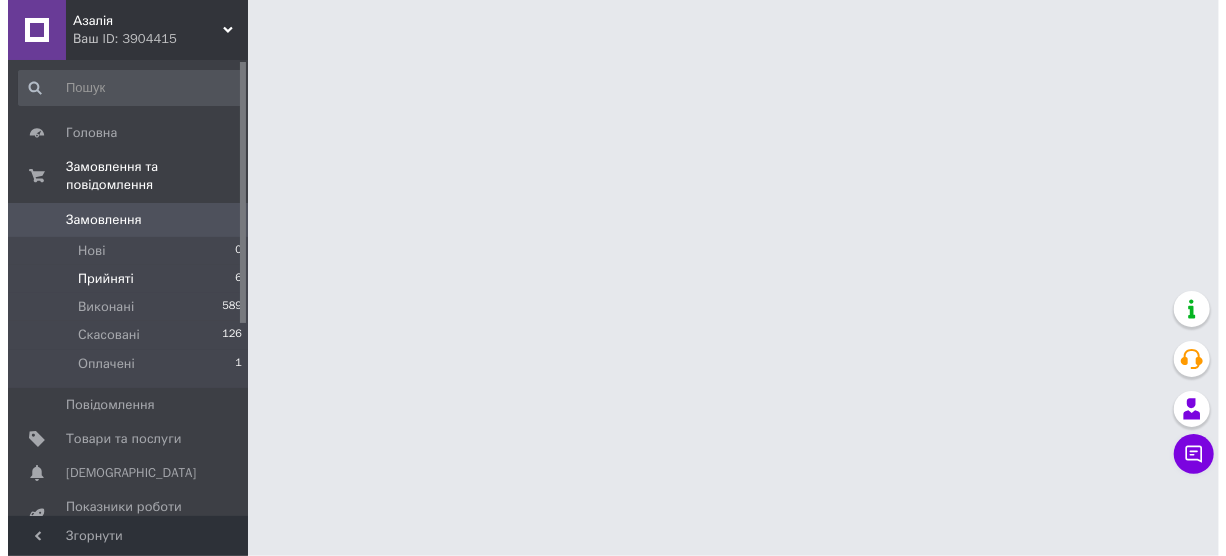 scroll, scrollTop: 0, scrollLeft: 0, axis: both 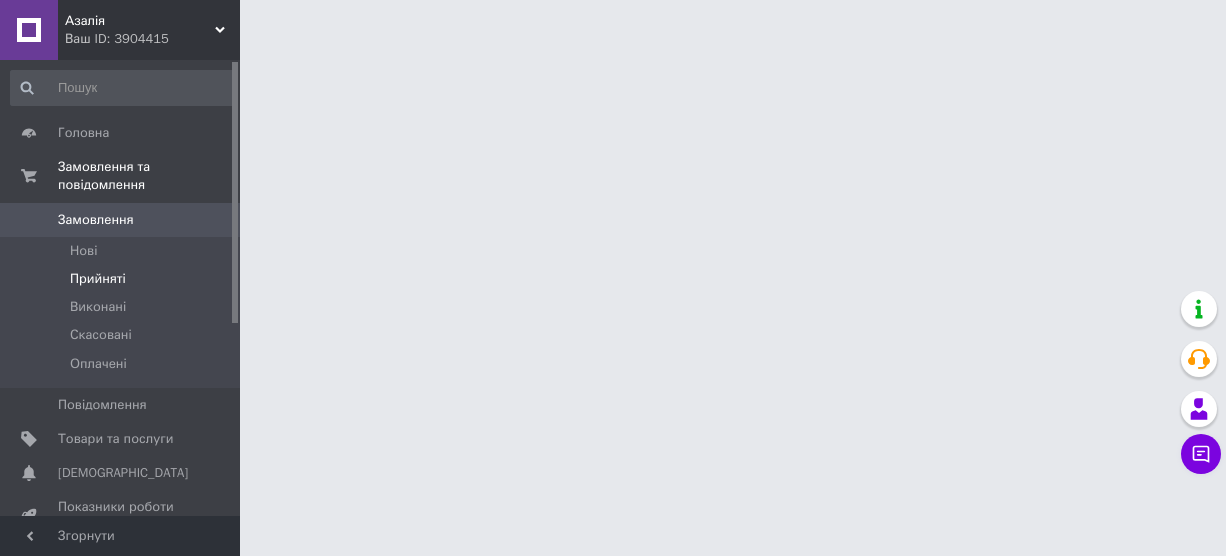 click on "Прийняті" at bounding box center (98, 279) 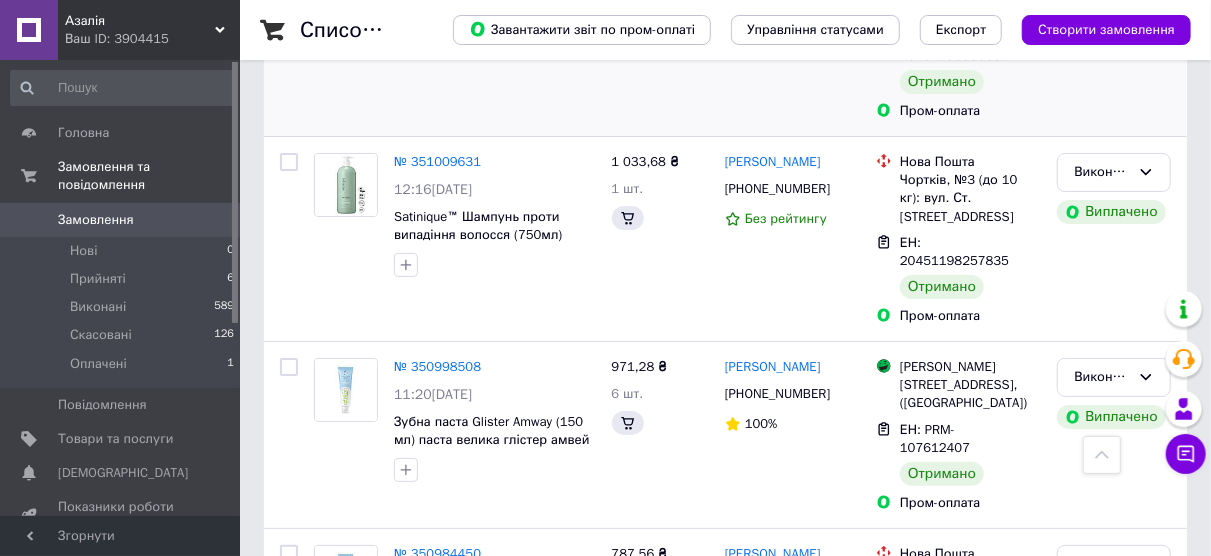 scroll, scrollTop: 3655, scrollLeft: 0, axis: vertical 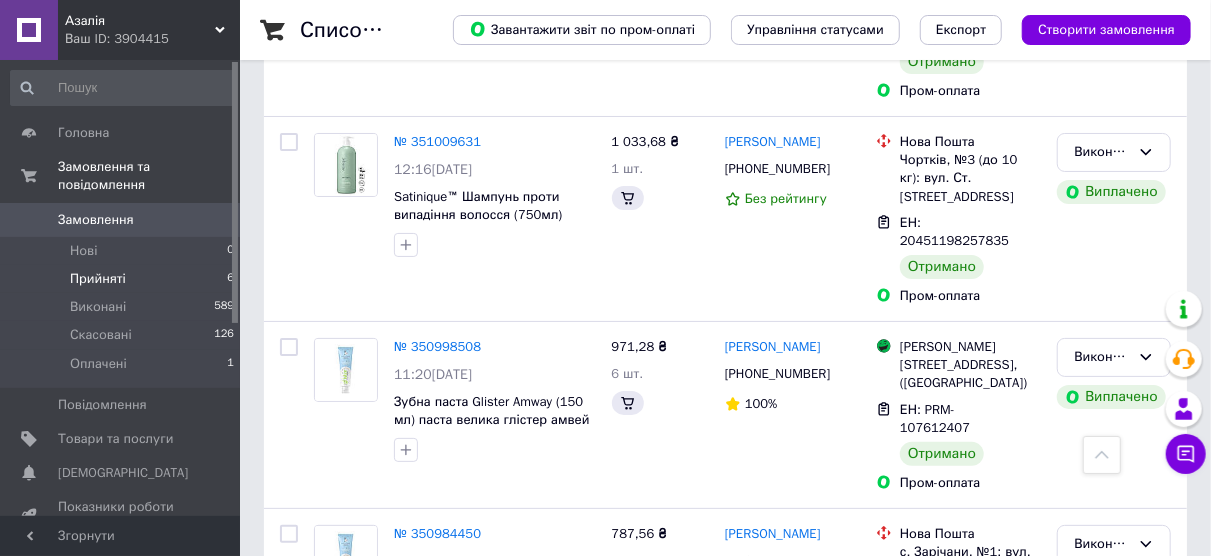click on "Прийняті" at bounding box center (98, 279) 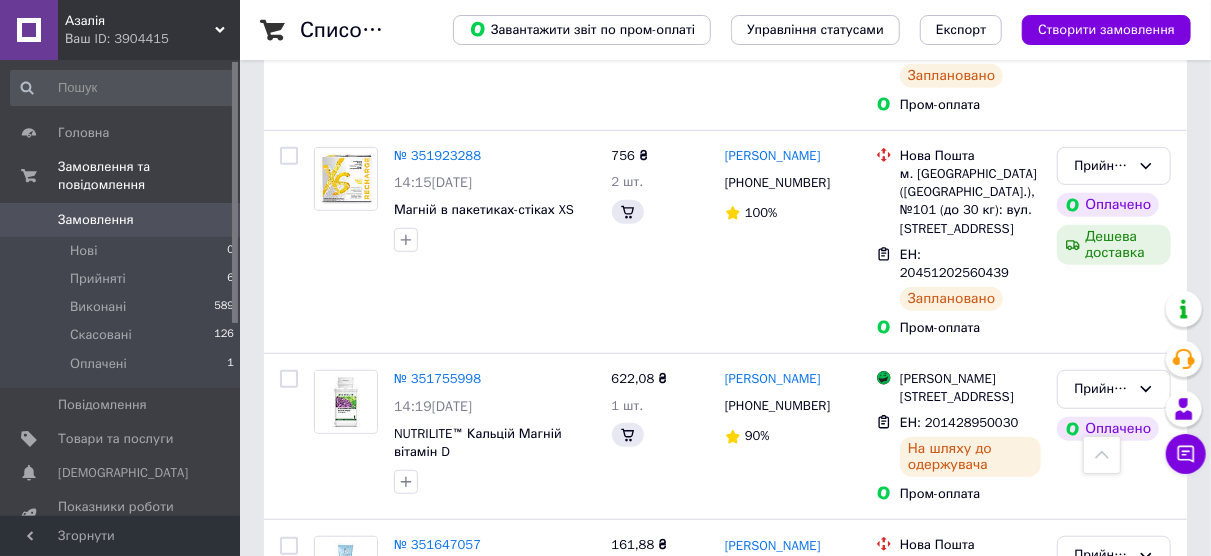 scroll, scrollTop: 69, scrollLeft: 0, axis: vertical 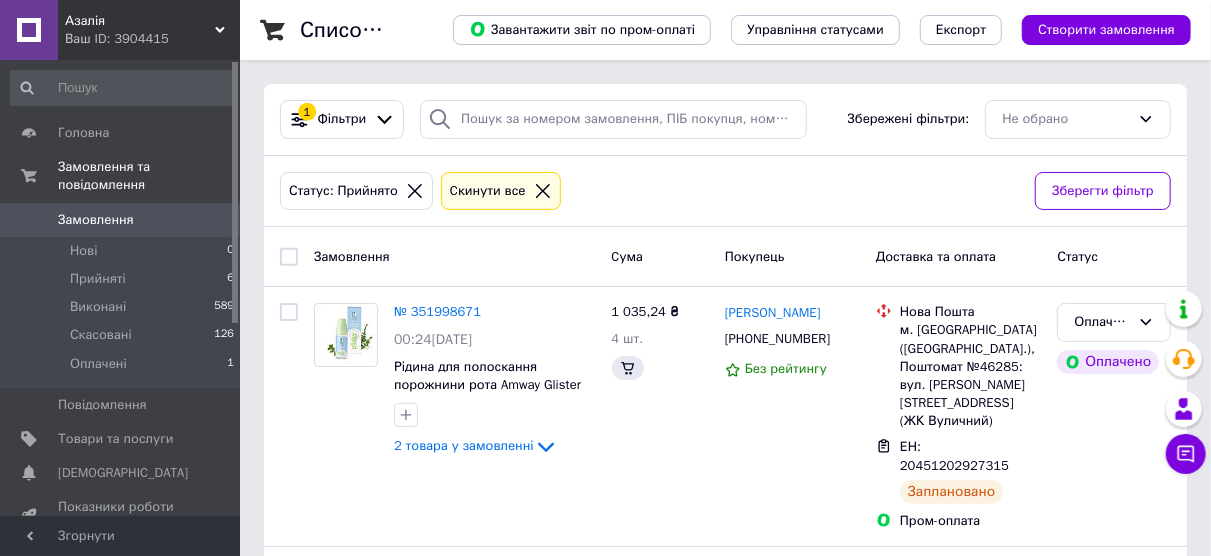 click 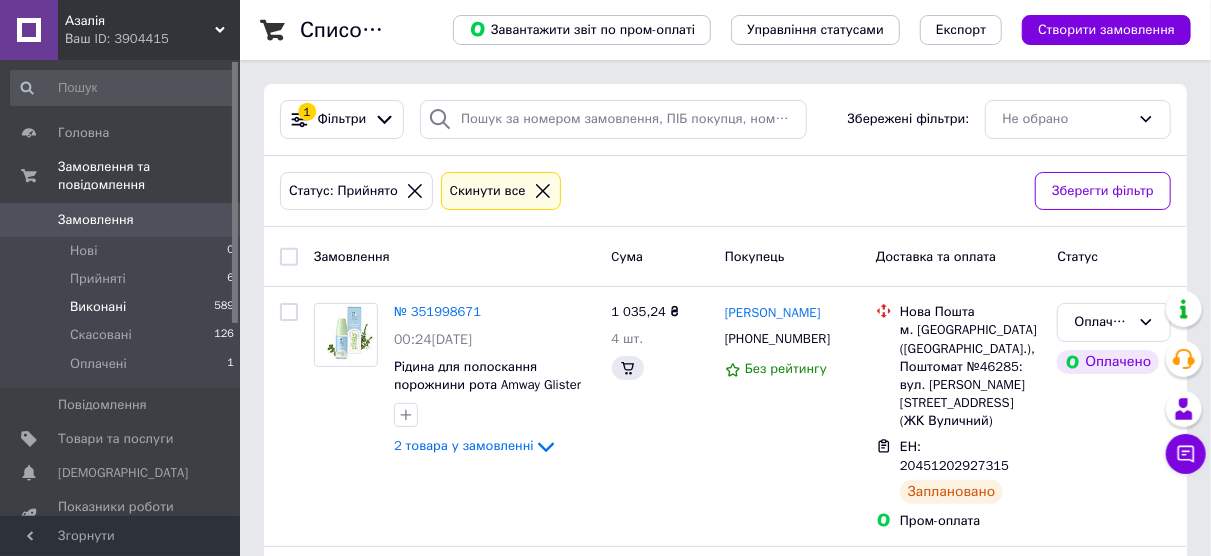 click on "Виконані" at bounding box center (98, 307) 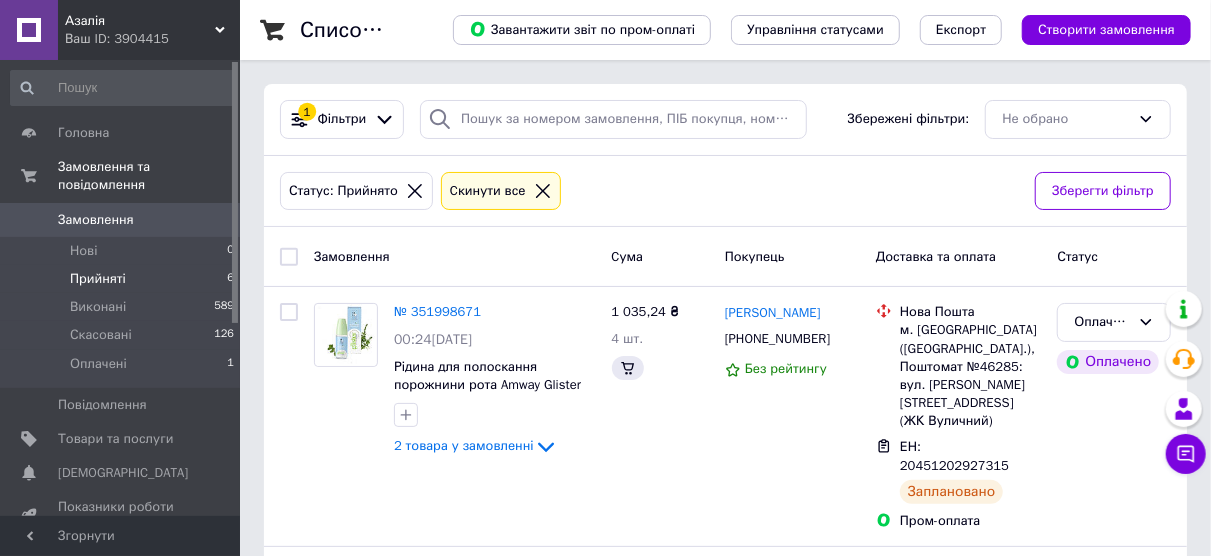 click on "Прийняті" at bounding box center [98, 279] 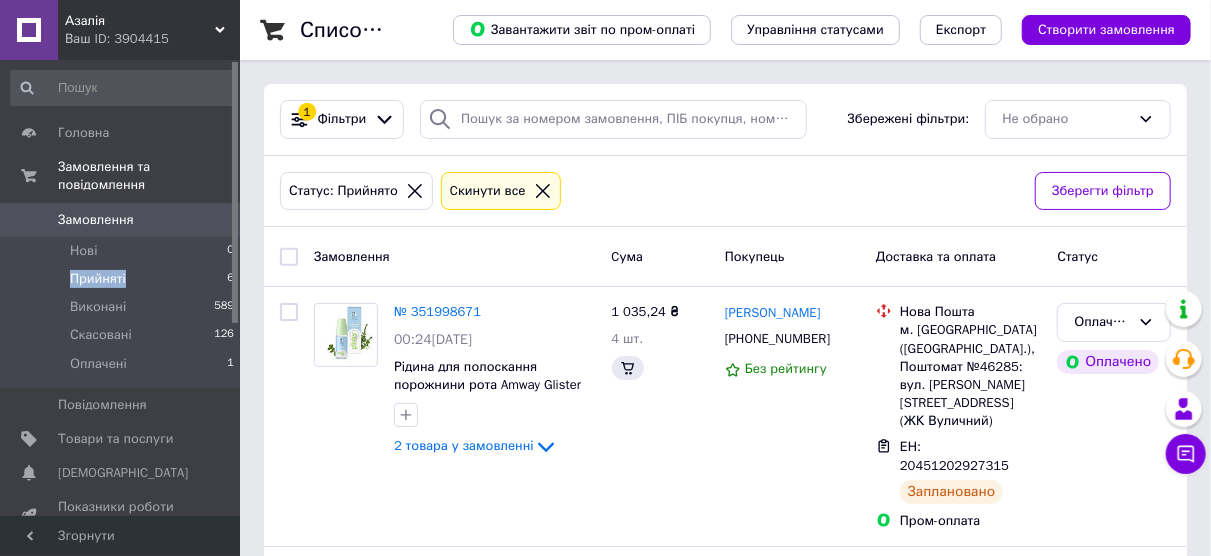 click on "Прийняті" at bounding box center (98, 279) 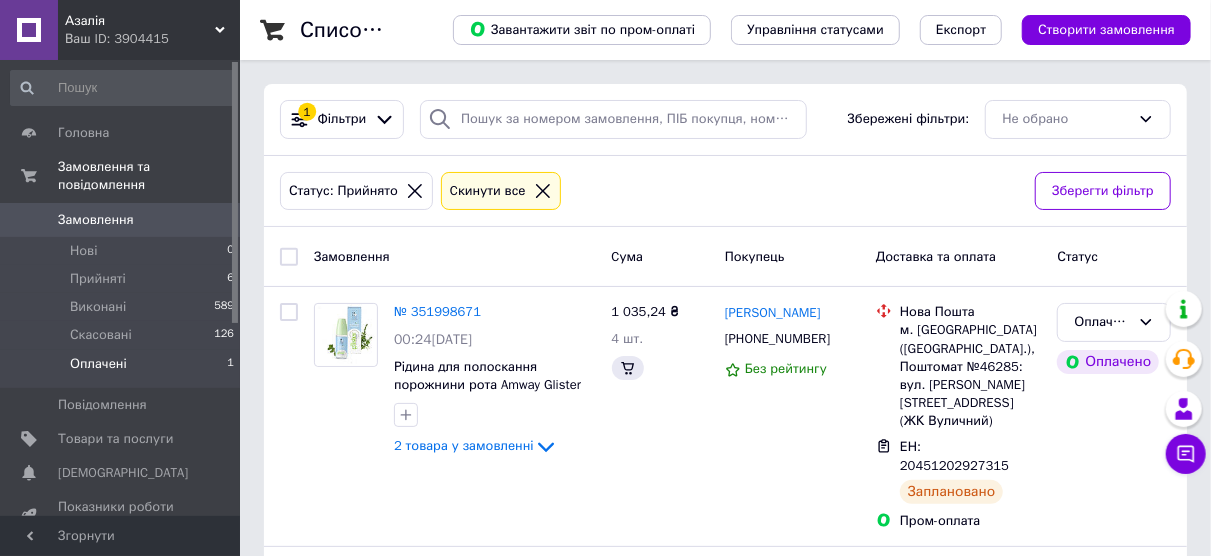 click on "Оплачені" at bounding box center [98, 364] 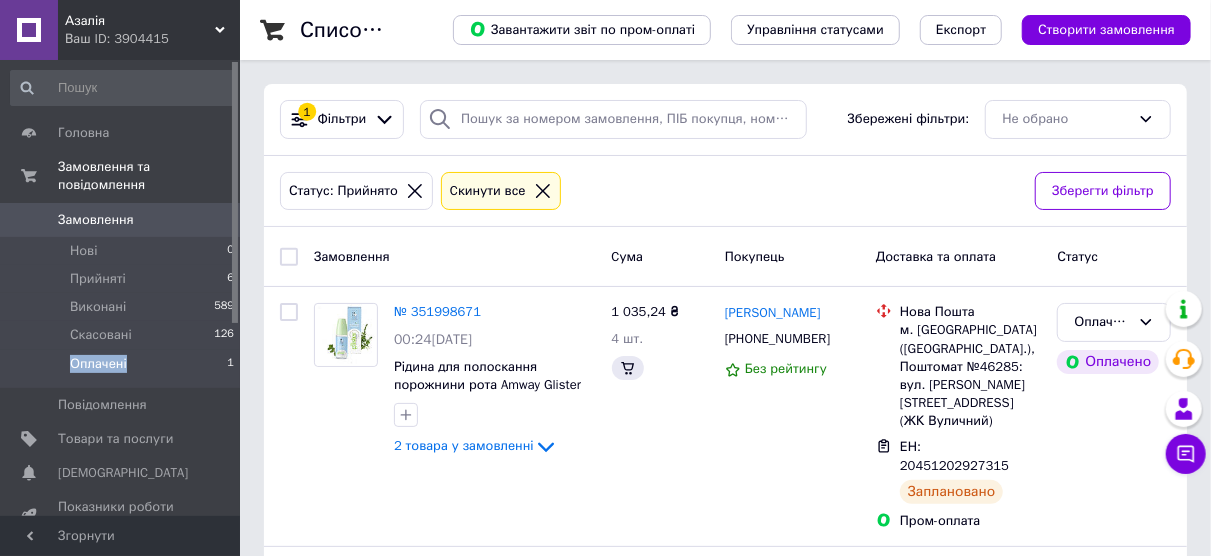 click on "Оплачені" at bounding box center (98, 364) 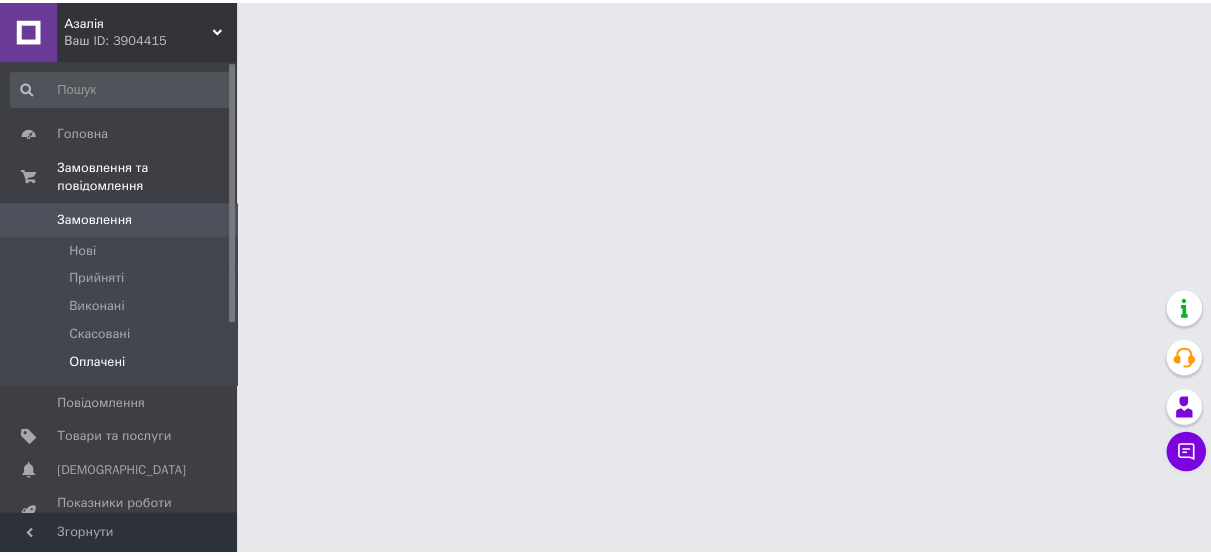 scroll, scrollTop: 0, scrollLeft: 0, axis: both 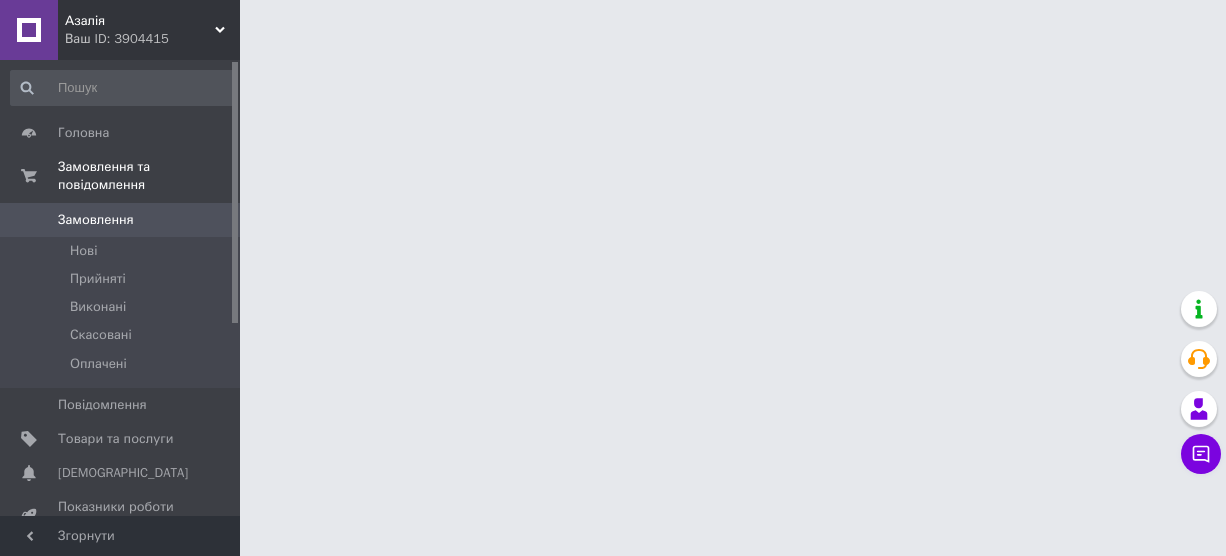 click on "Азалія Ваш ID: 3904415 Сайт [PERSON_NAME] покупця Перевірити стан системи Сторінка на порталі Довідка Вийти Головна Замовлення та повідомлення Замовлення 0 Нові Прийняті Виконані Скасовані Оплачені Повідомлення 0 Товари та послуги Сповіщення 0 0 Показники роботи компанії Відгуки Клієнти Каталог ProSale Аналітика Управління сайтом Гаманець компанії [PERSON_NAME] Тарифи та рахунки Prom мікс 1 000 Згорнути" at bounding box center [613, 25] 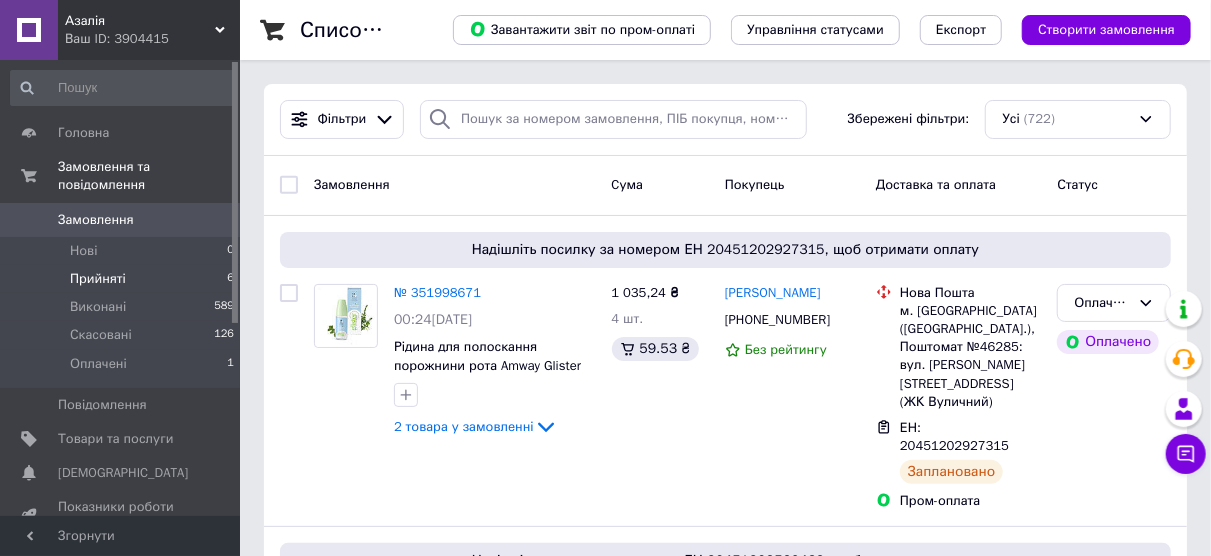 click on "Прийняті" at bounding box center (98, 279) 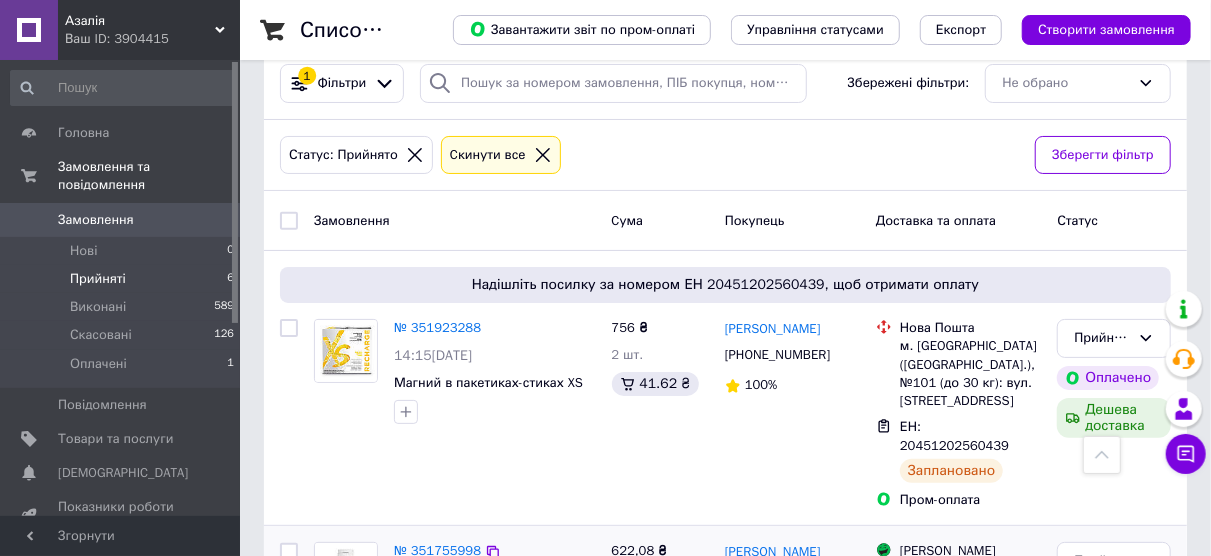 scroll, scrollTop: 0, scrollLeft: 0, axis: both 